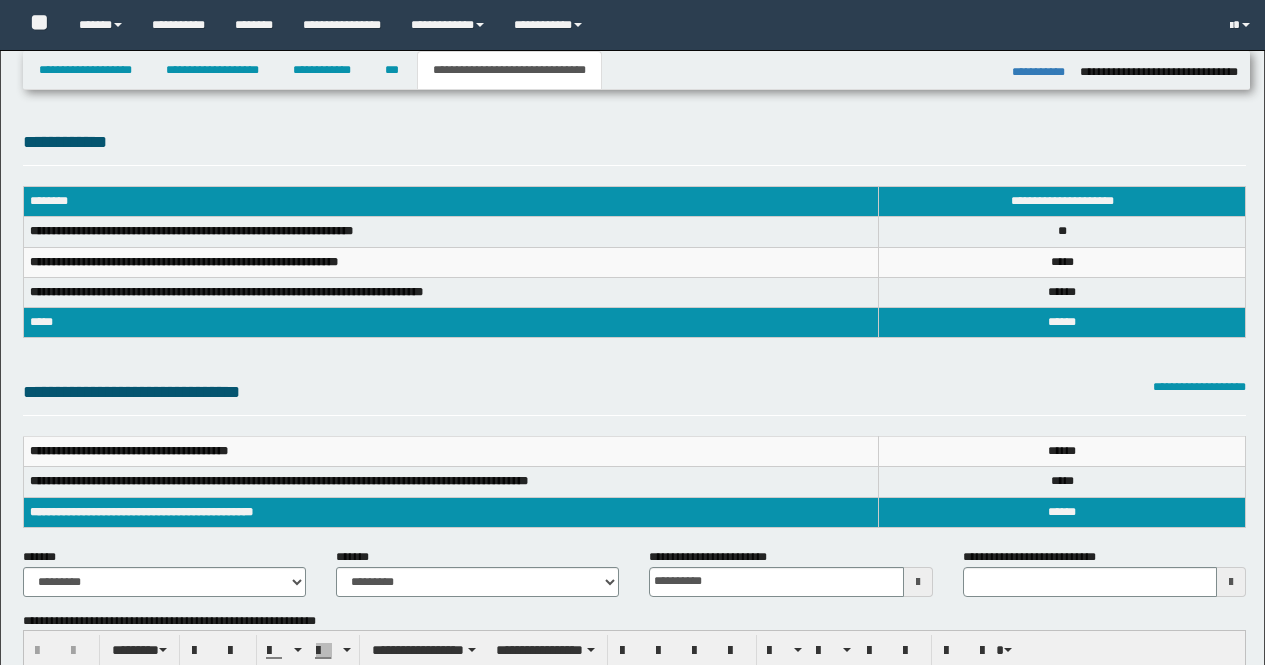 select on "*" 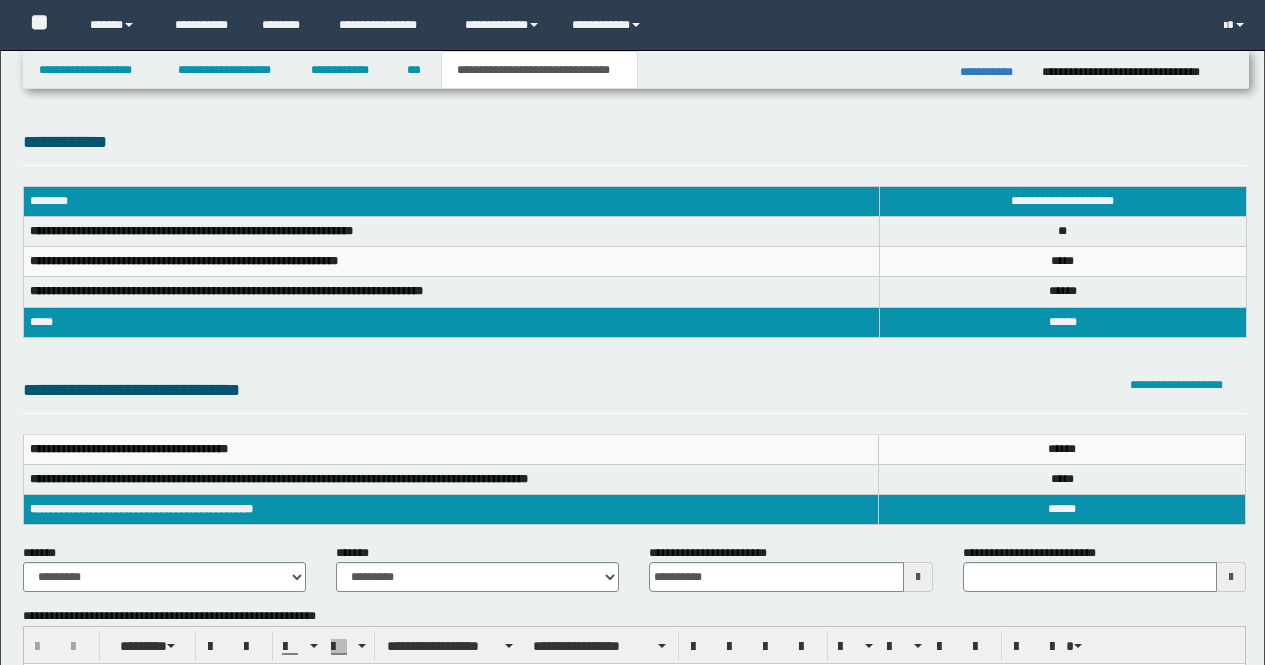 scroll, scrollTop: 0, scrollLeft: 0, axis: both 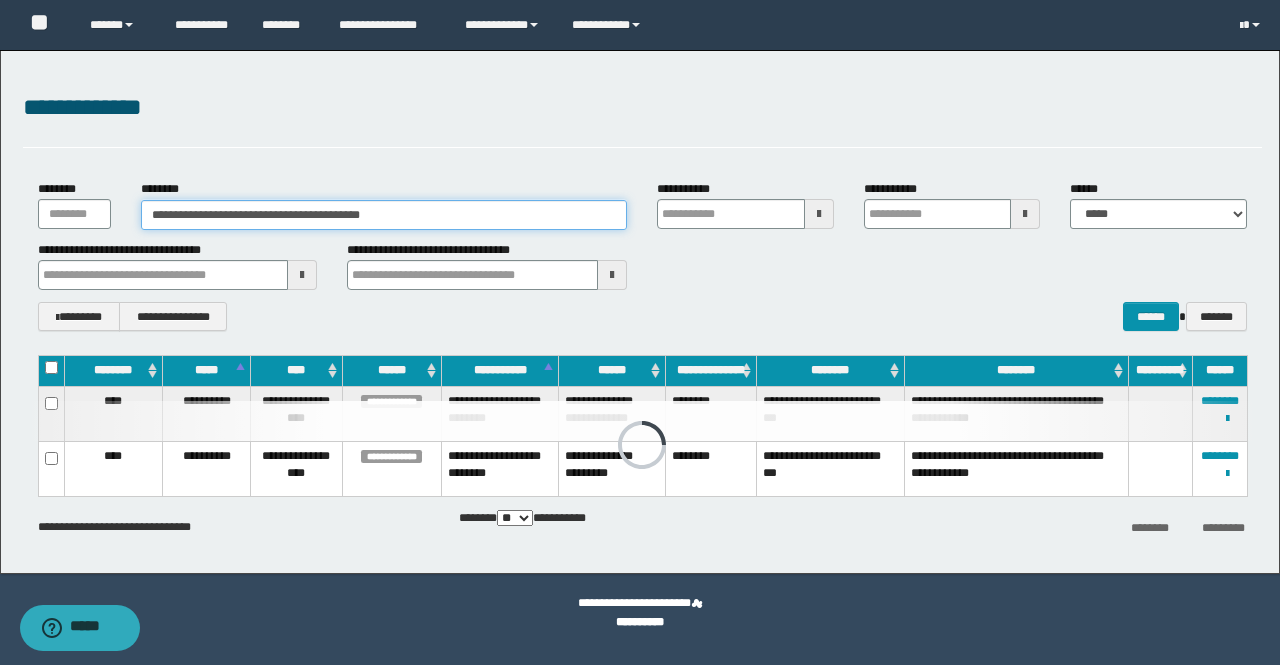 click on "**********" at bounding box center [384, 215] 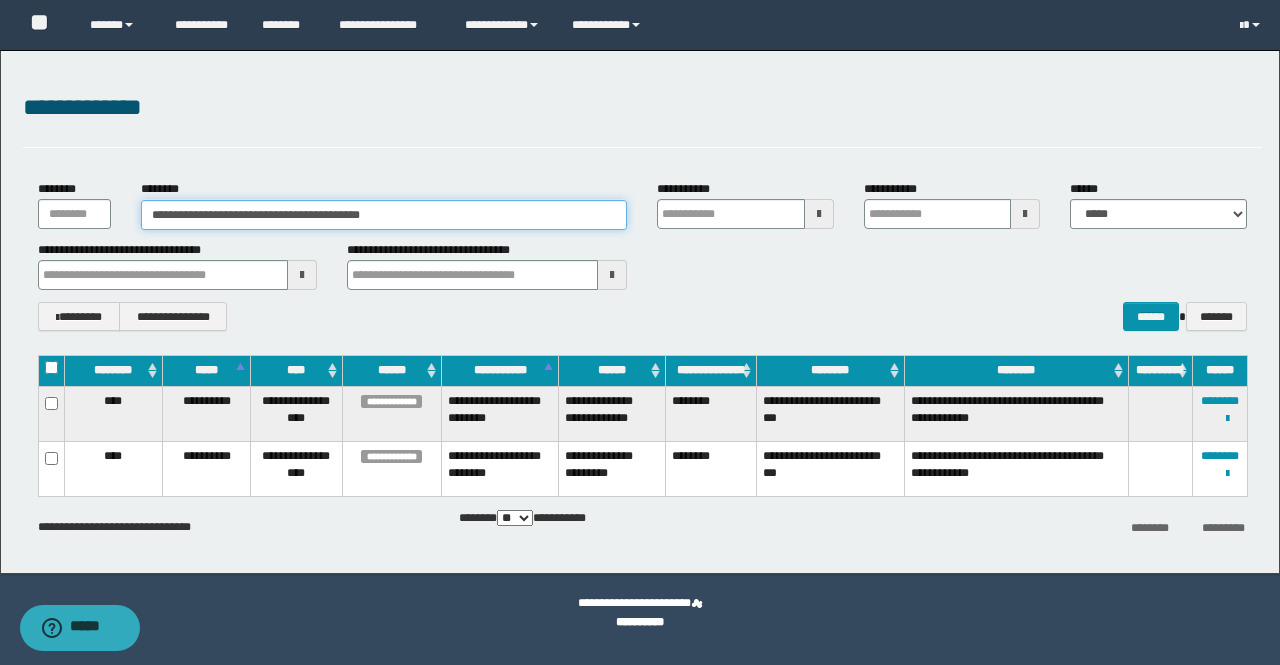 click on "**********" at bounding box center (384, 215) 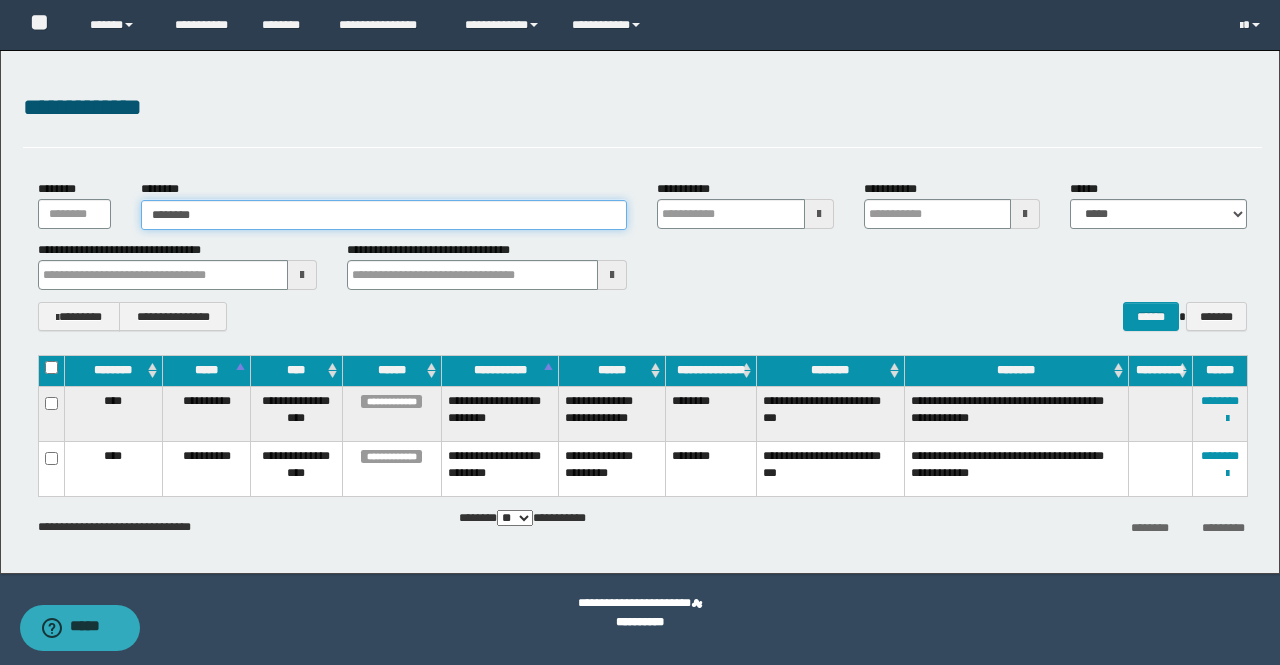type on "********" 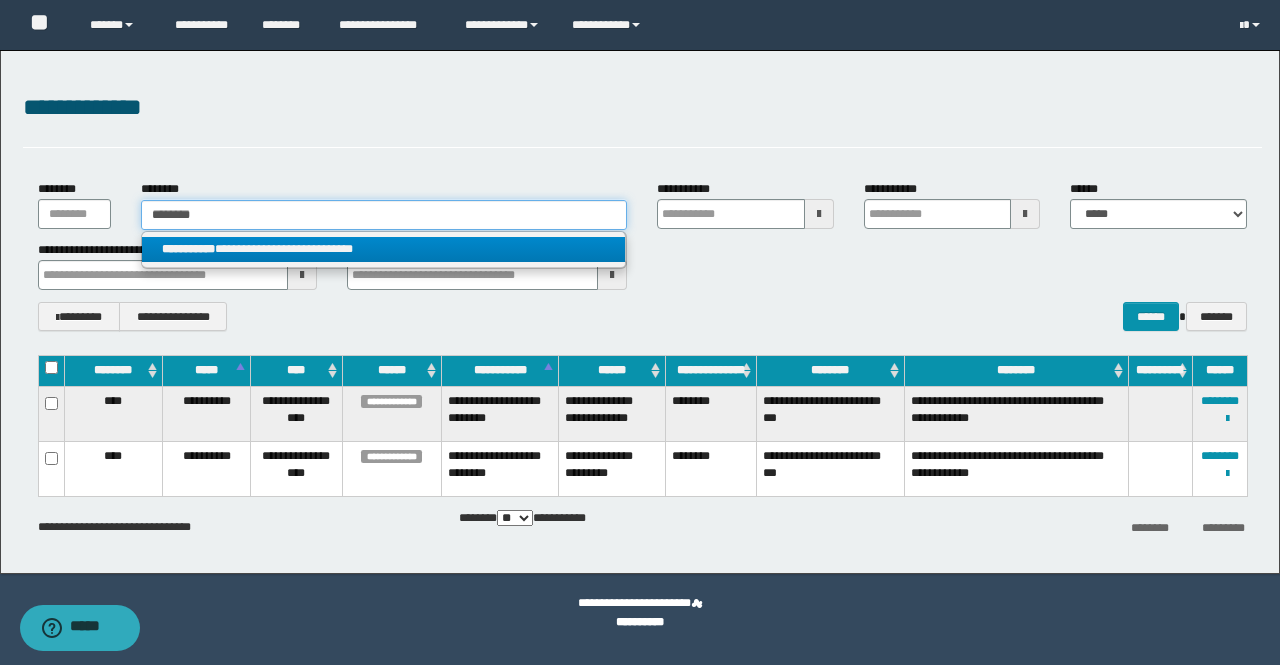 type on "********" 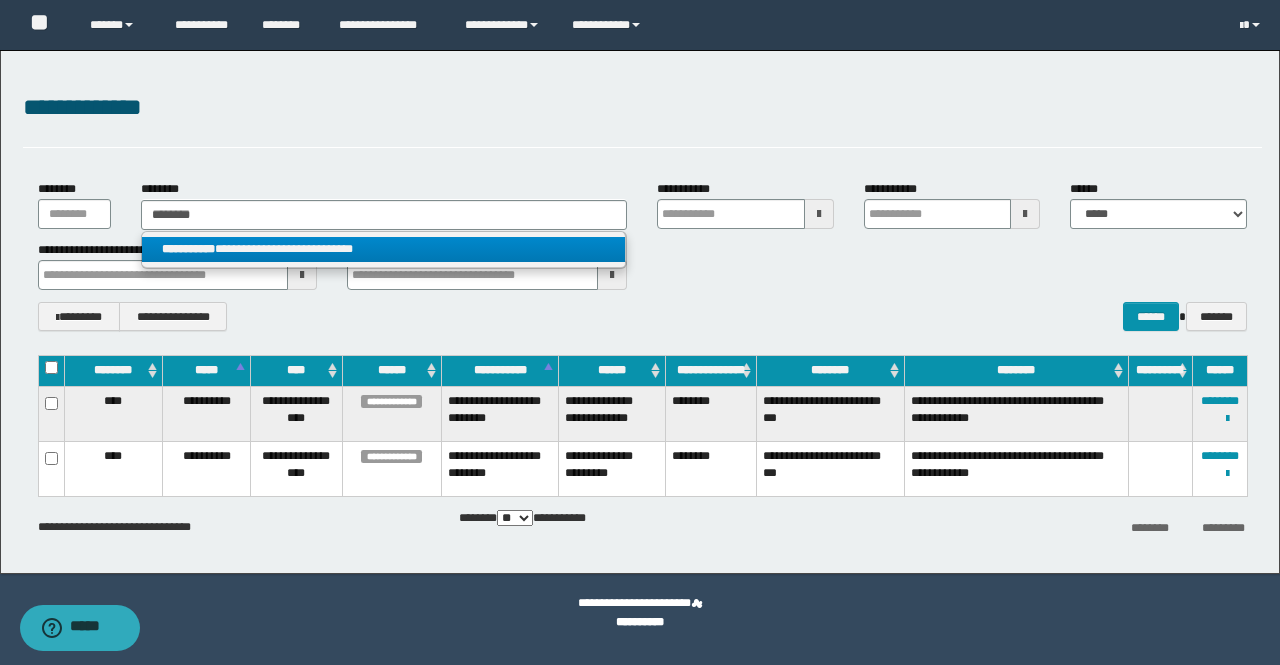 click on "**********" at bounding box center [383, 249] 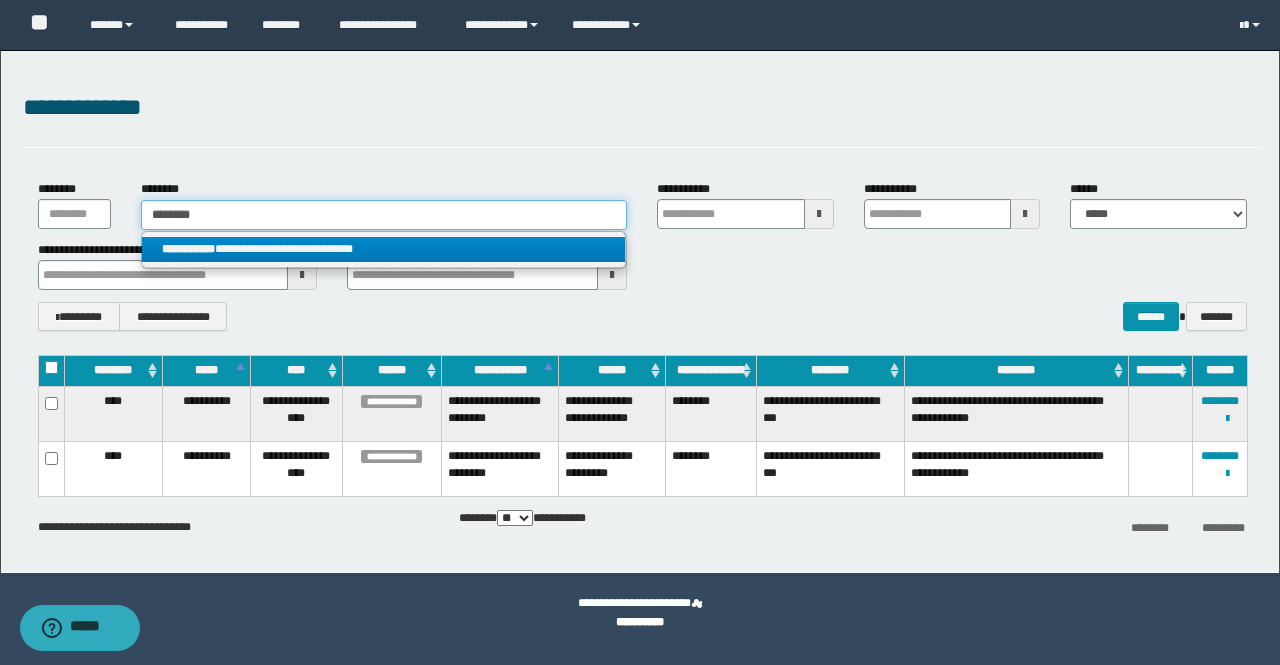 type 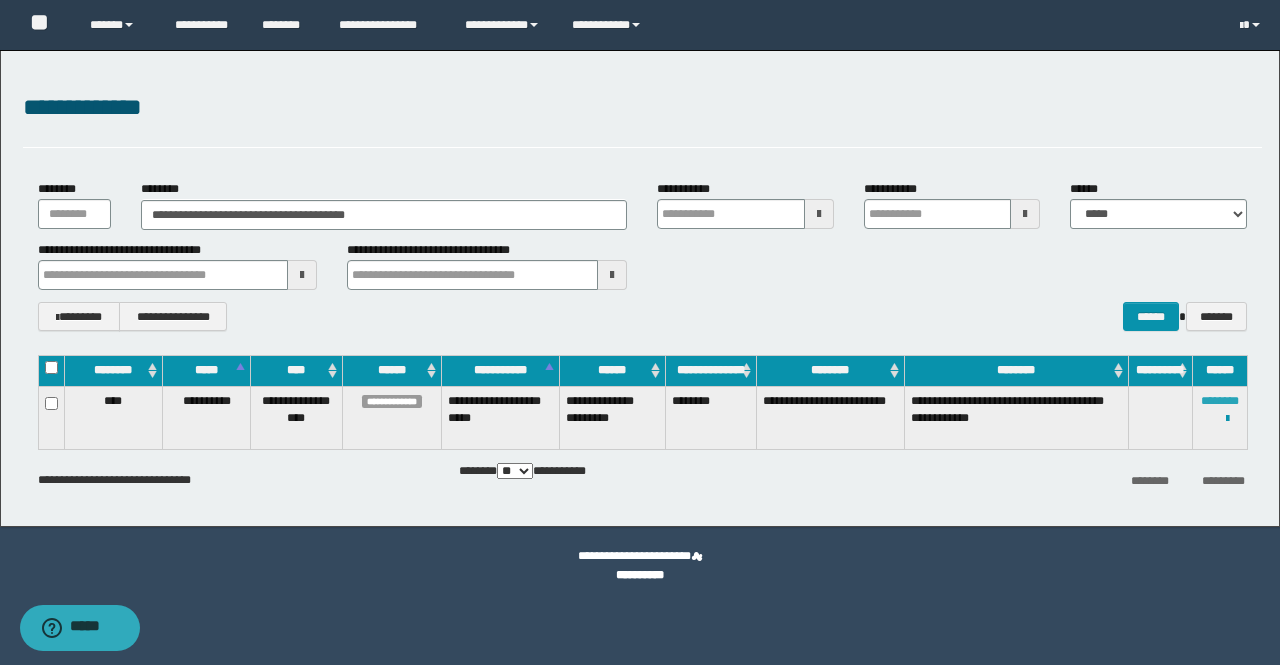 click on "********" at bounding box center (1220, 401) 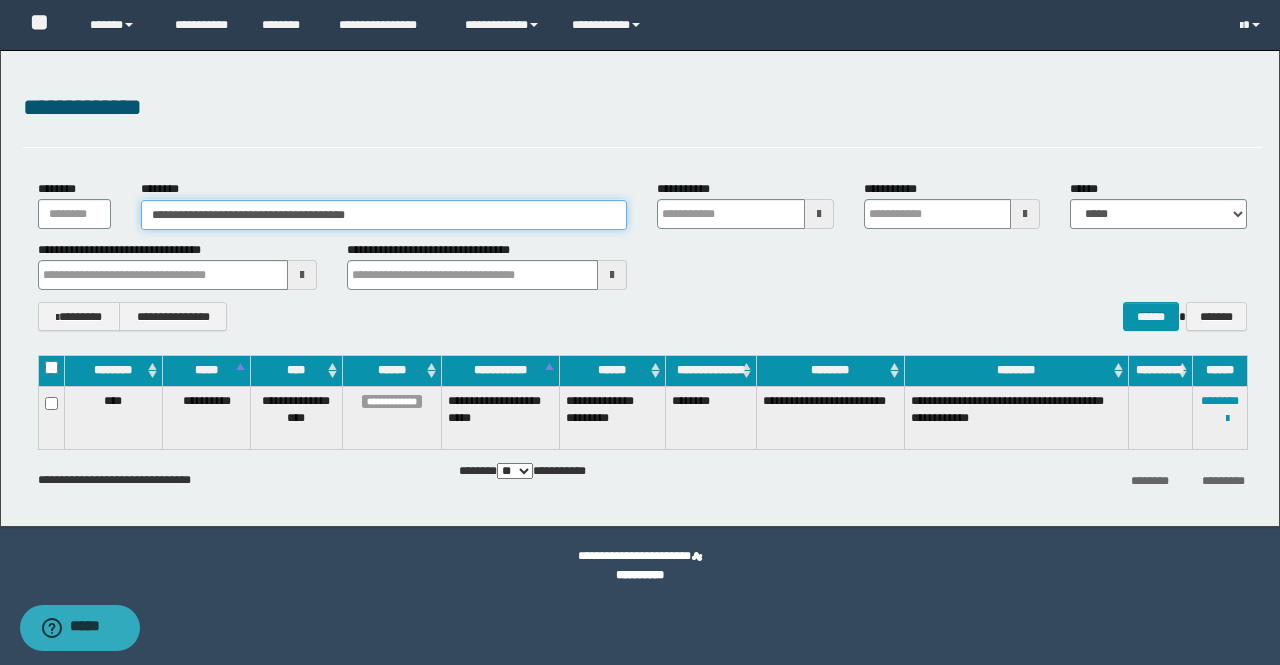 click on "**********" at bounding box center (384, 215) 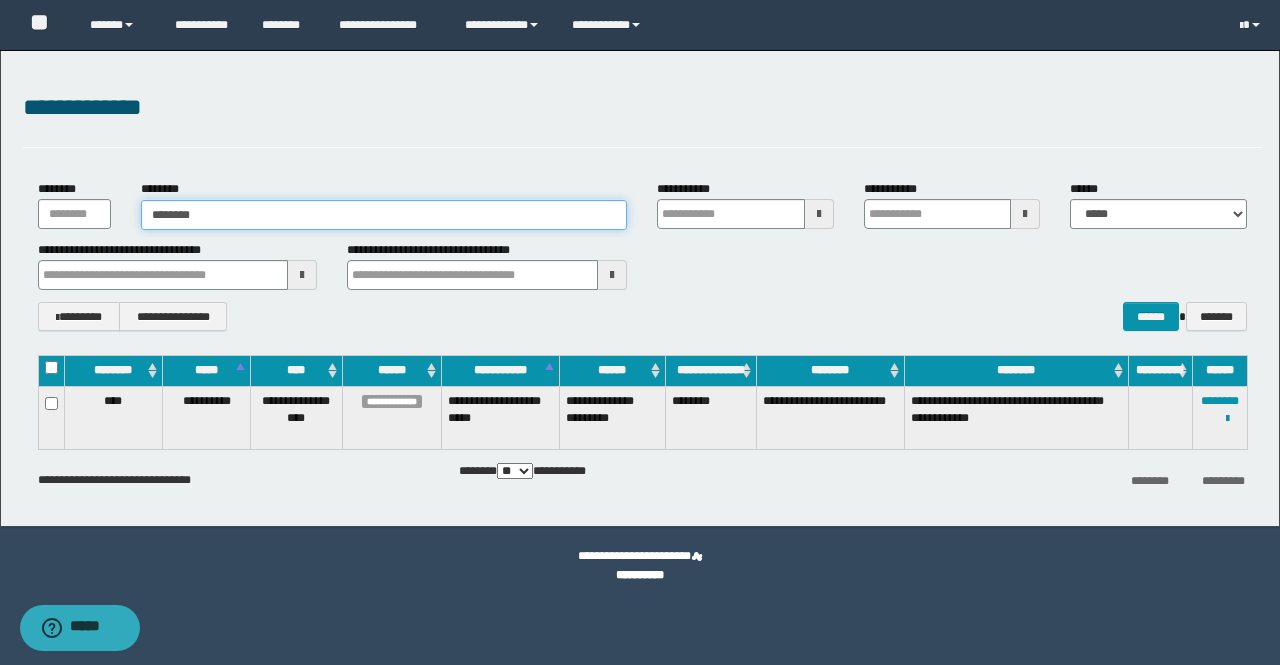 type on "********" 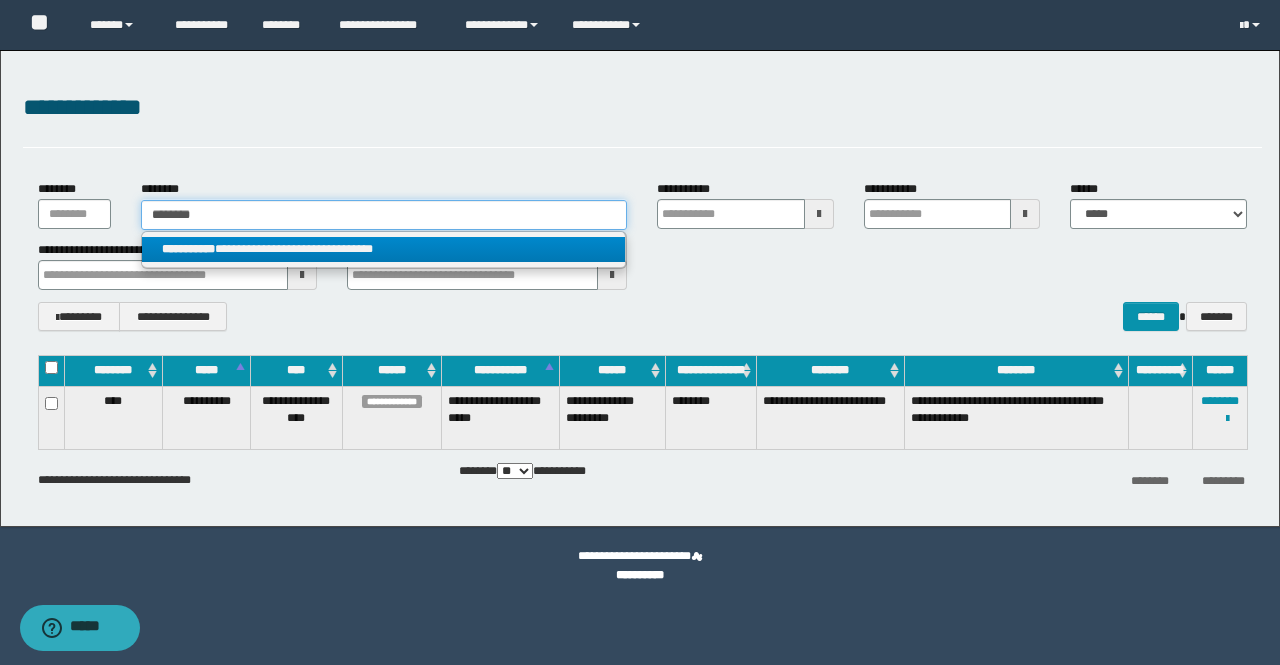 type on "********" 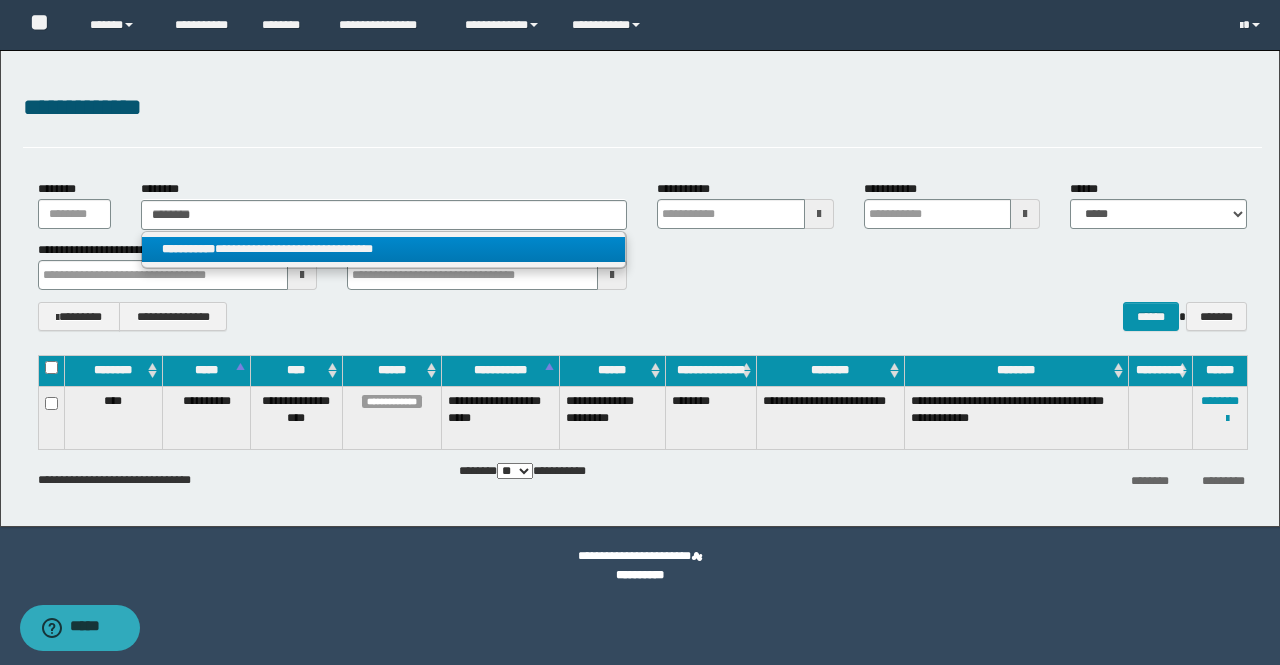 click on "**********" at bounding box center (384, 249) 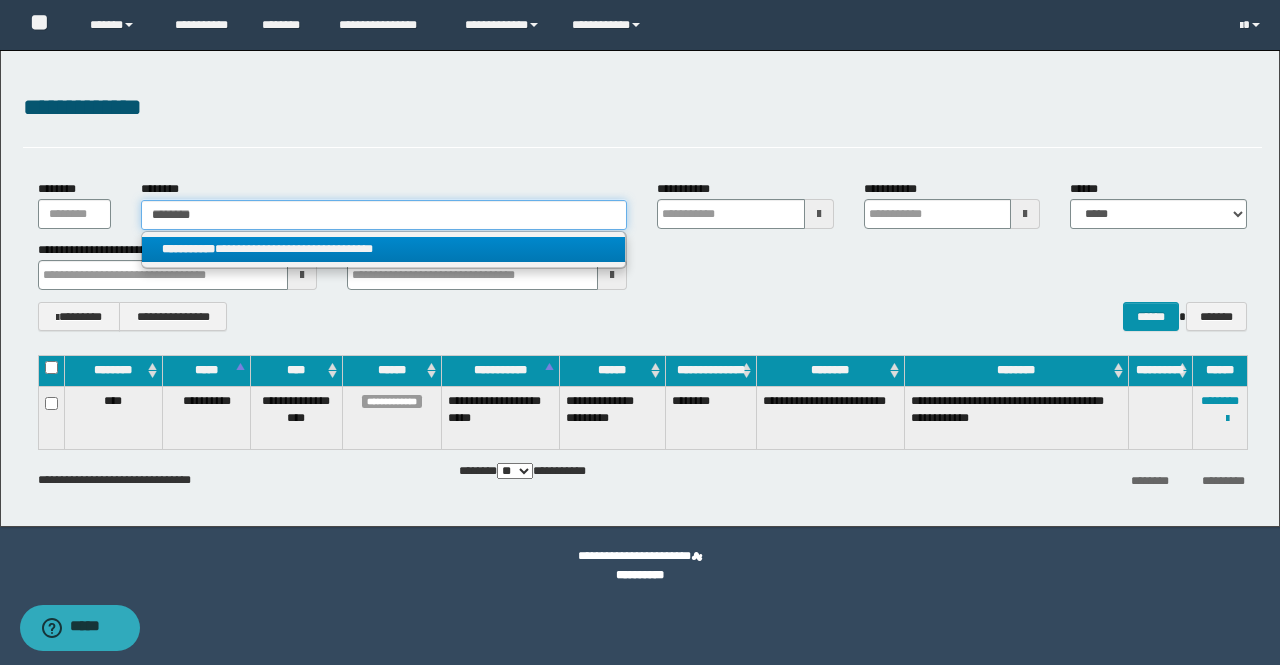 type 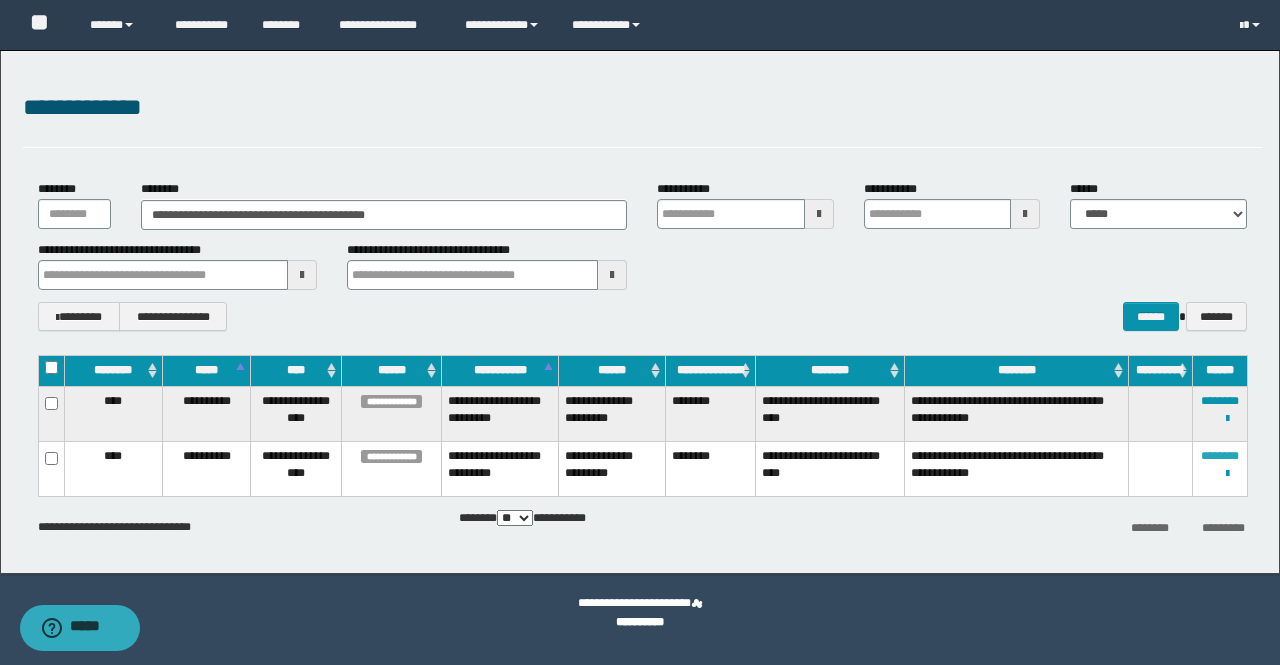 click on "********" at bounding box center (1220, 456) 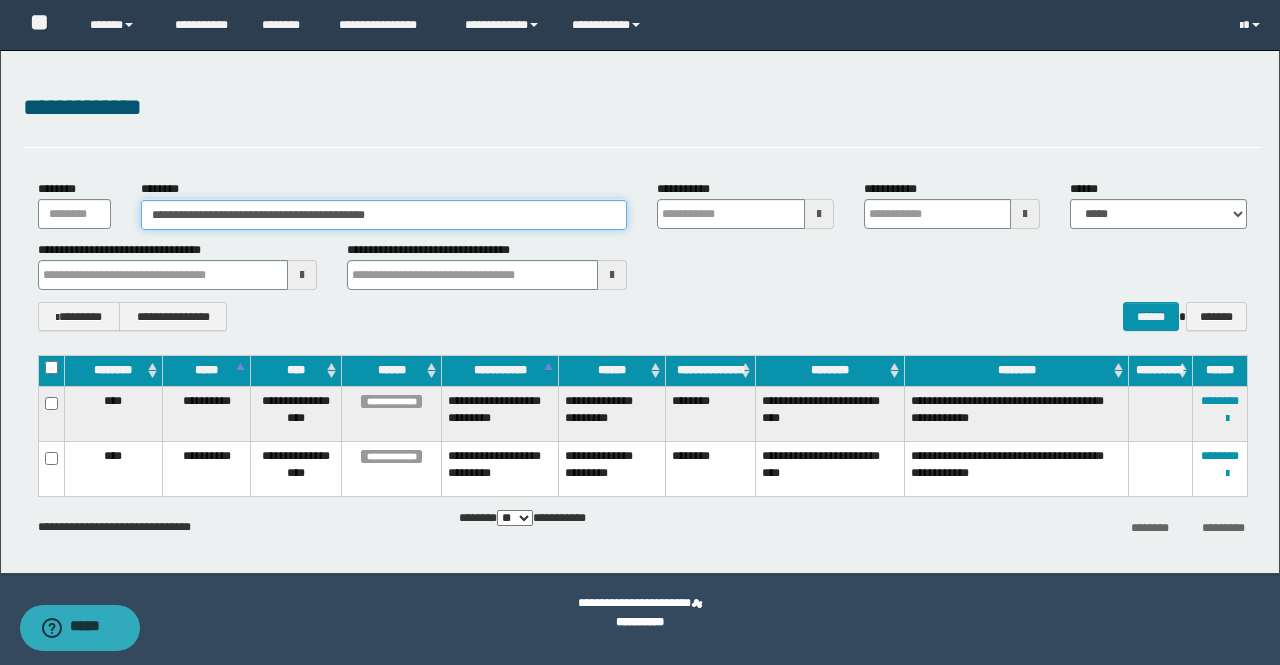 drag, startPoint x: 483, startPoint y: 225, endPoint x: 458, endPoint y: 219, distance: 25.70992 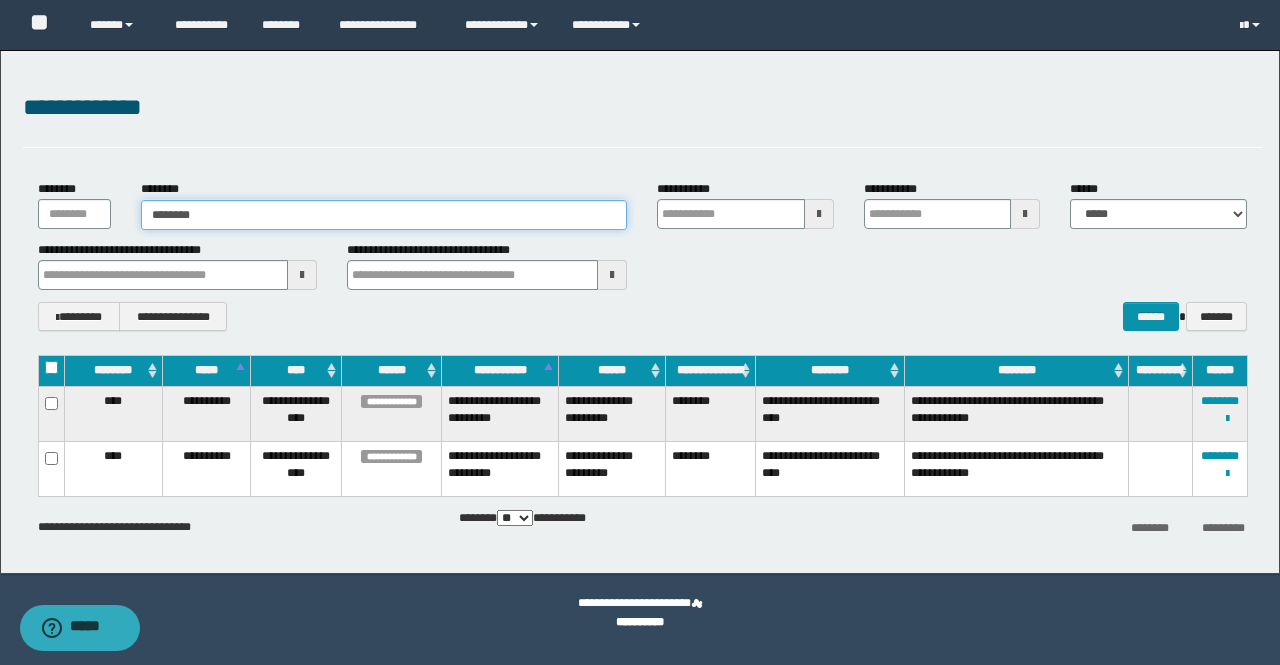 type on "********" 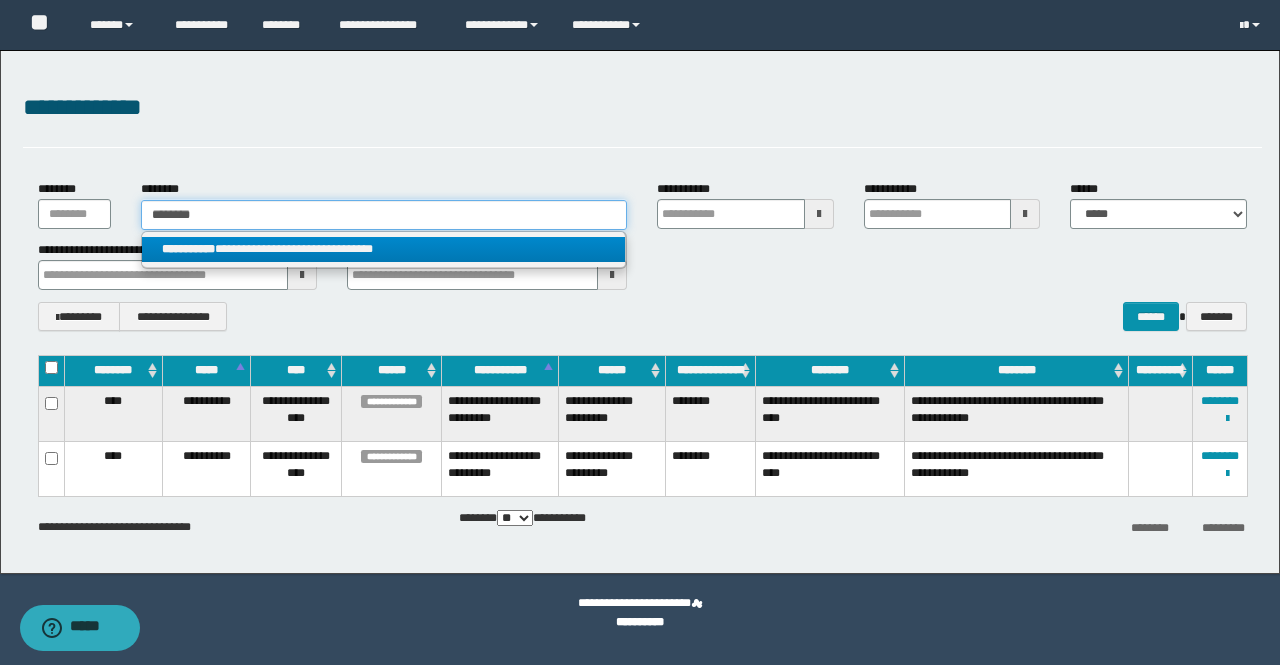 type on "********" 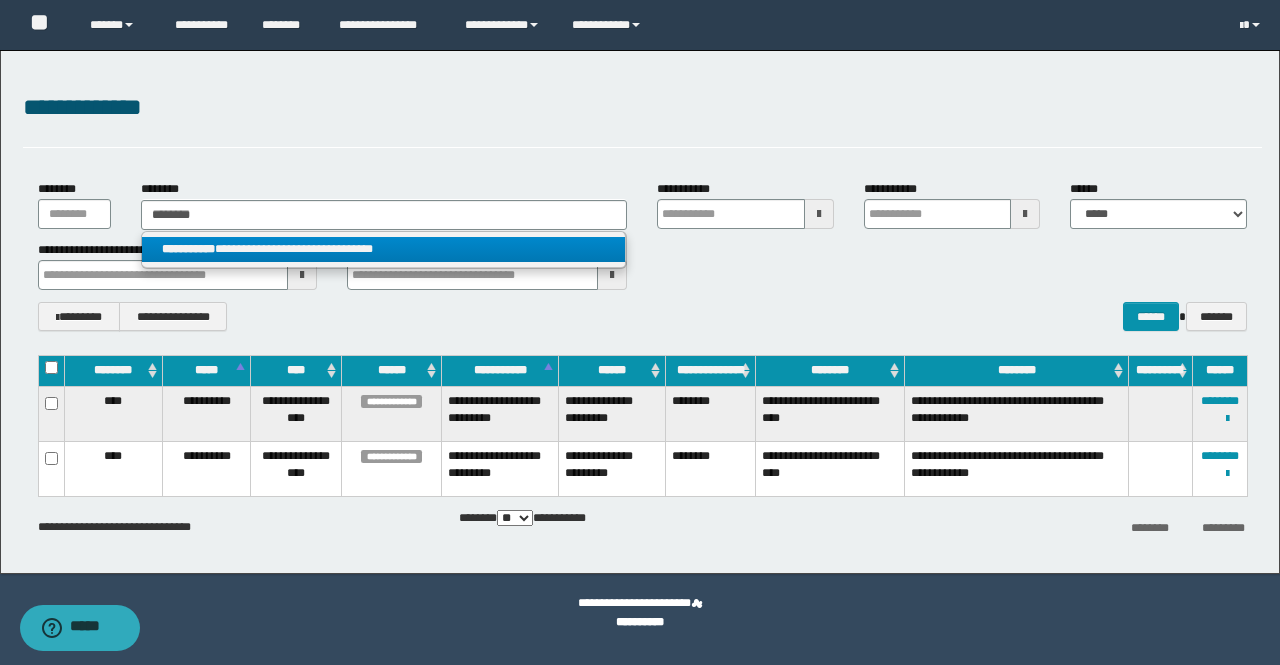 drag, startPoint x: 388, startPoint y: 253, endPoint x: 397, endPoint y: 265, distance: 15 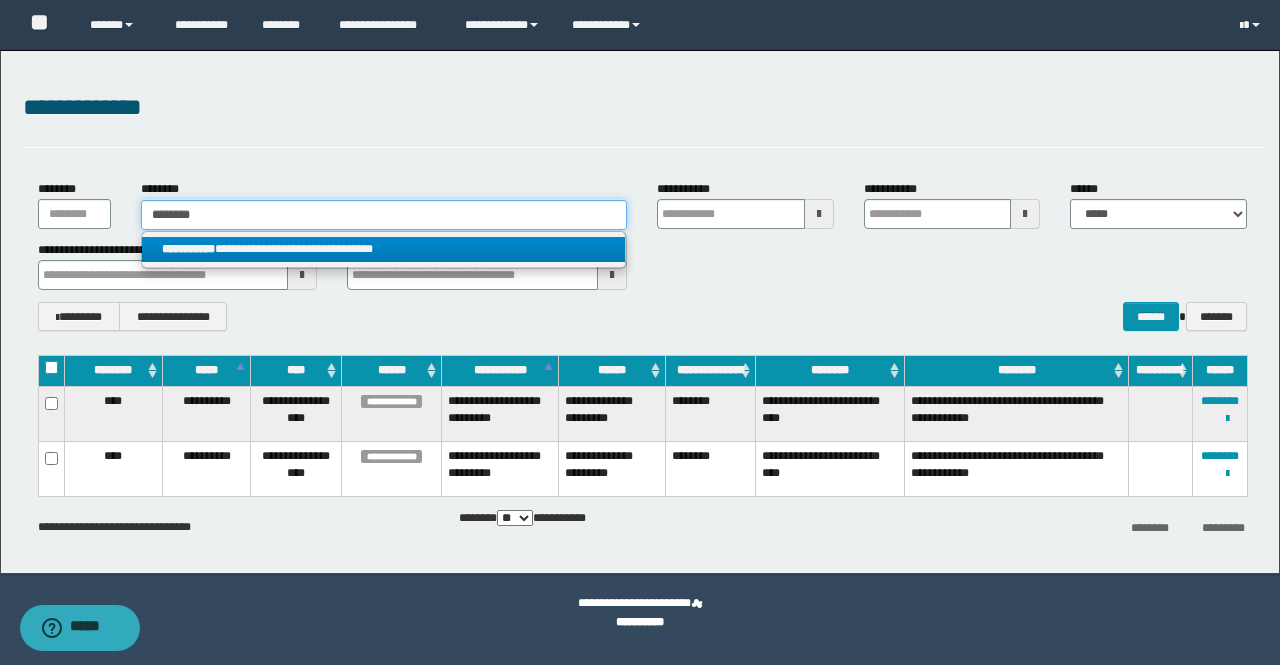type 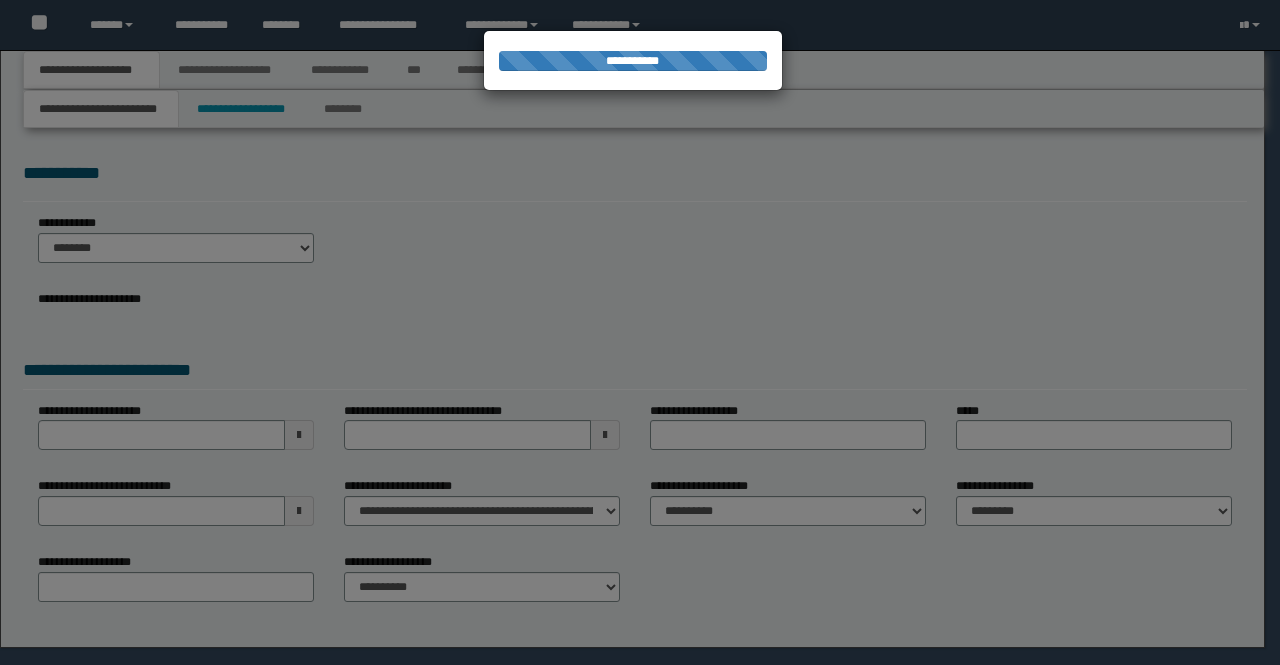 scroll, scrollTop: 0, scrollLeft: 0, axis: both 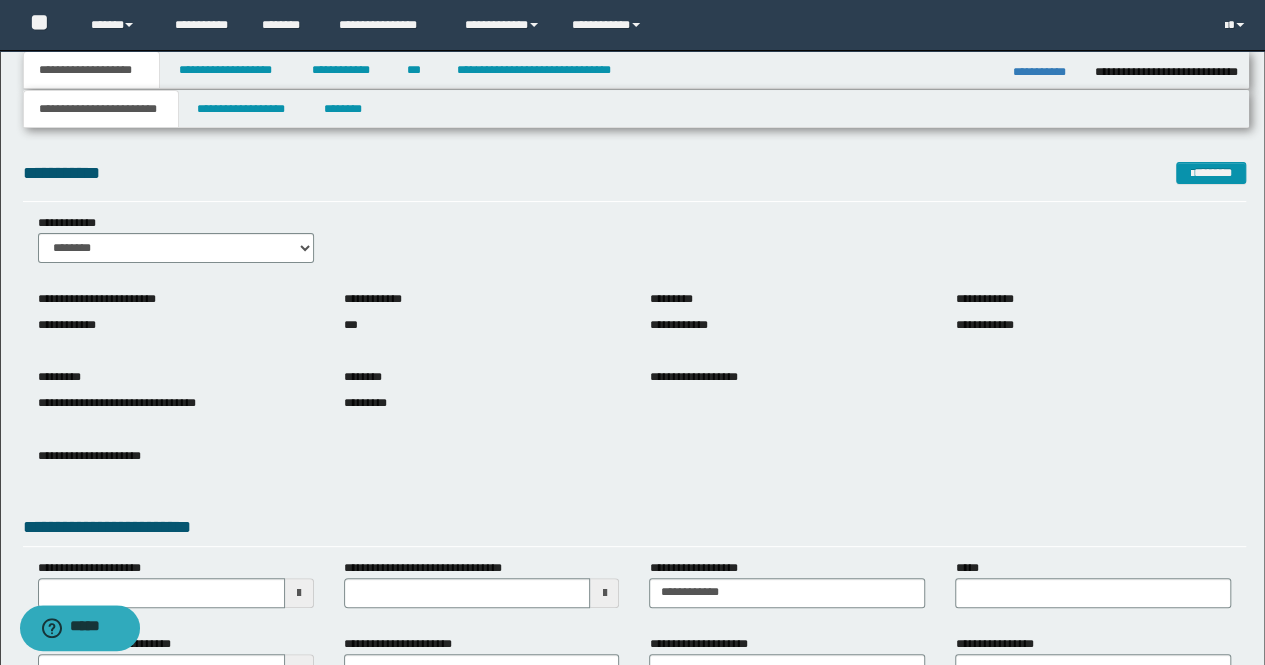 click on "**********" at bounding box center (343, 70) 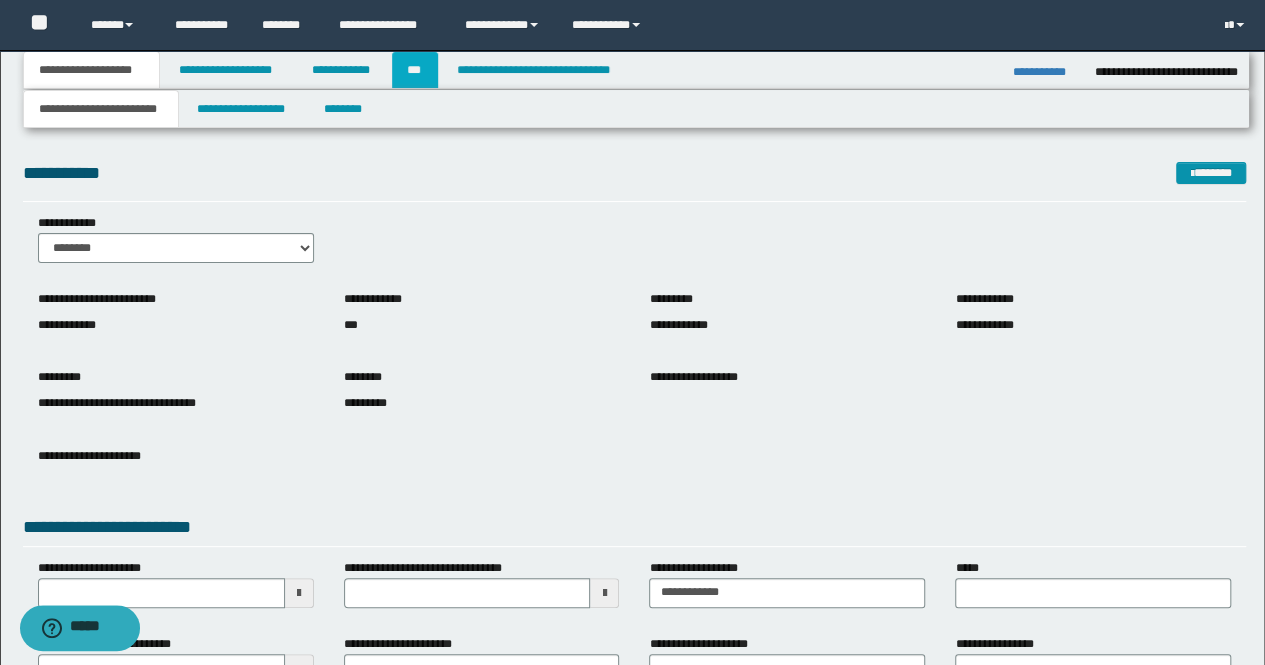 click on "***" at bounding box center [415, 70] 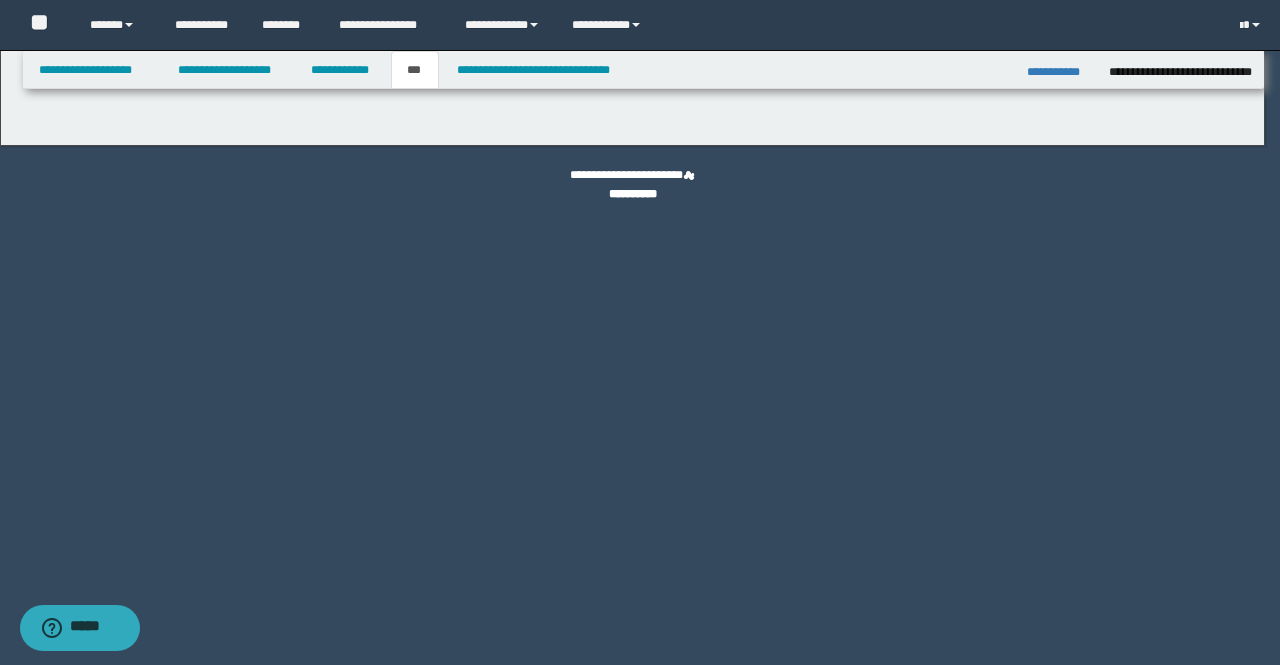 select on "*" 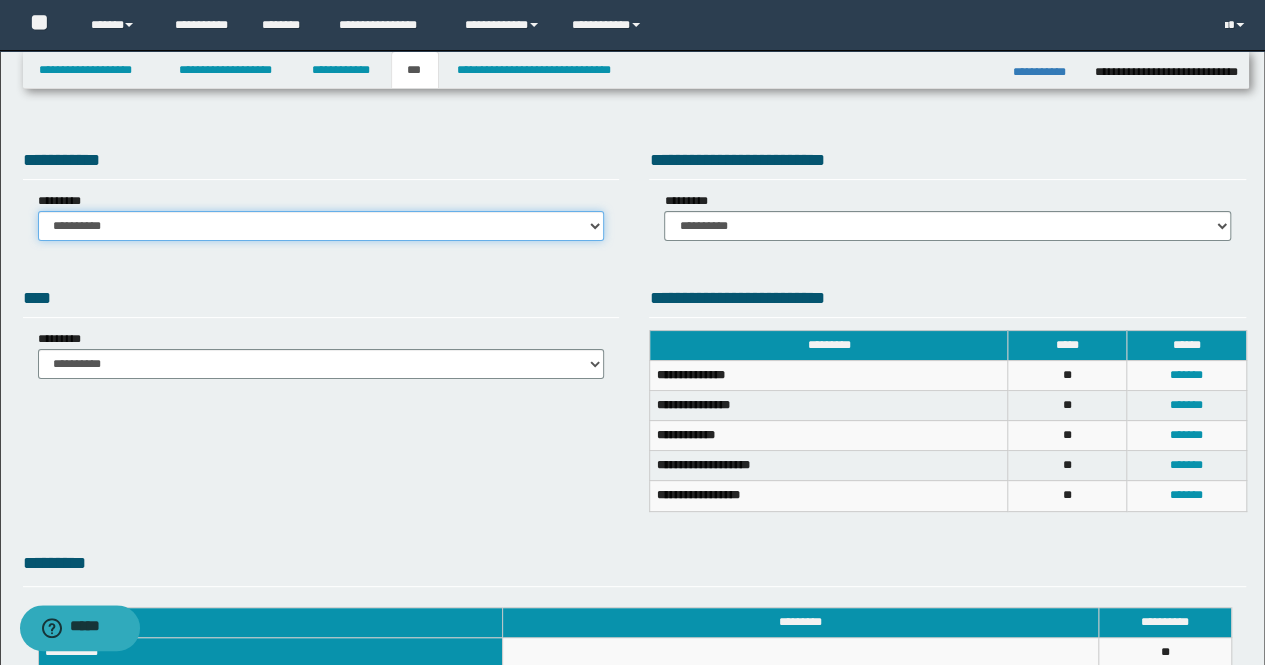 drag, startPoint x: 373, startPoint y: 213, endPoint x: 376, endPoint y: 239, distance: 26.172504 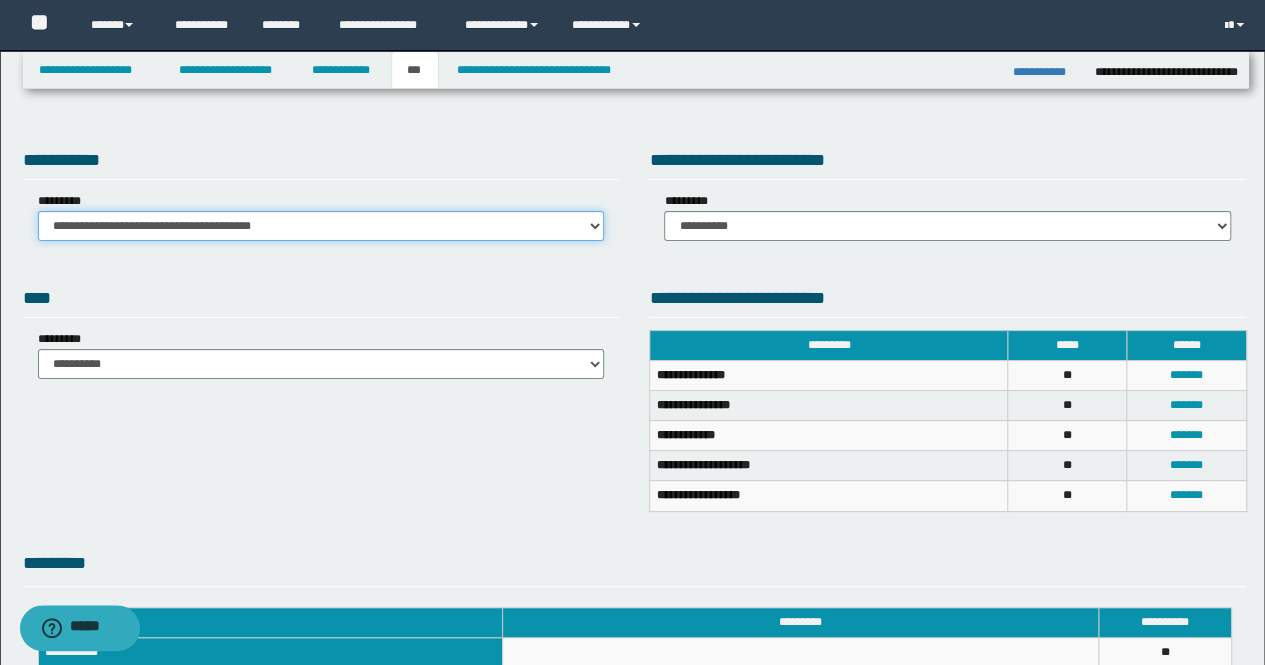 click on "**********" at bounding box center (321, 226) 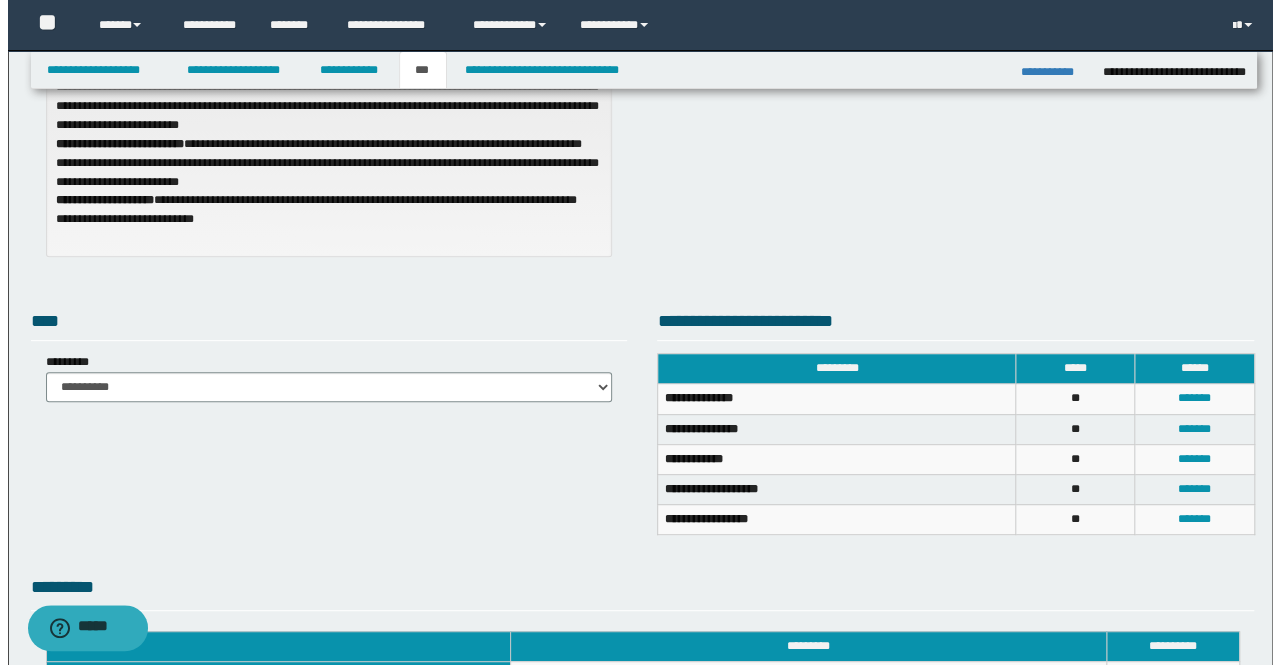 scroll, scrollTop: 500, scrollLeft: 0, axis: vertical 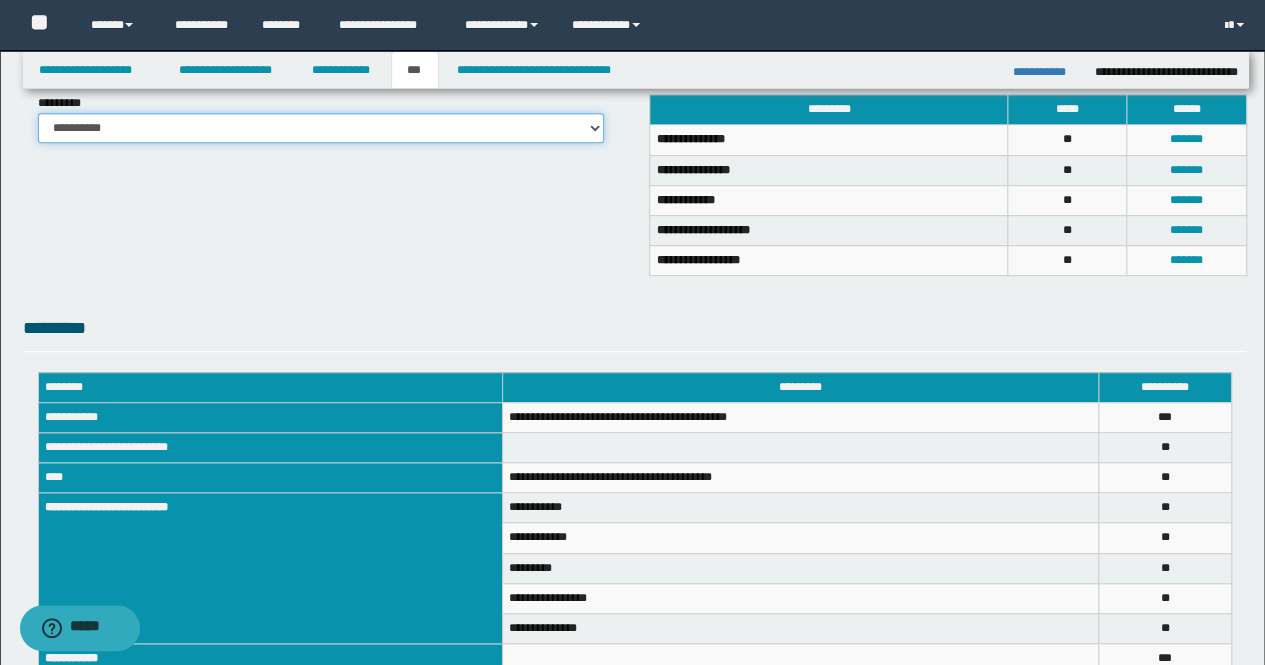 click on "**********" at bounding box center [321, 128] 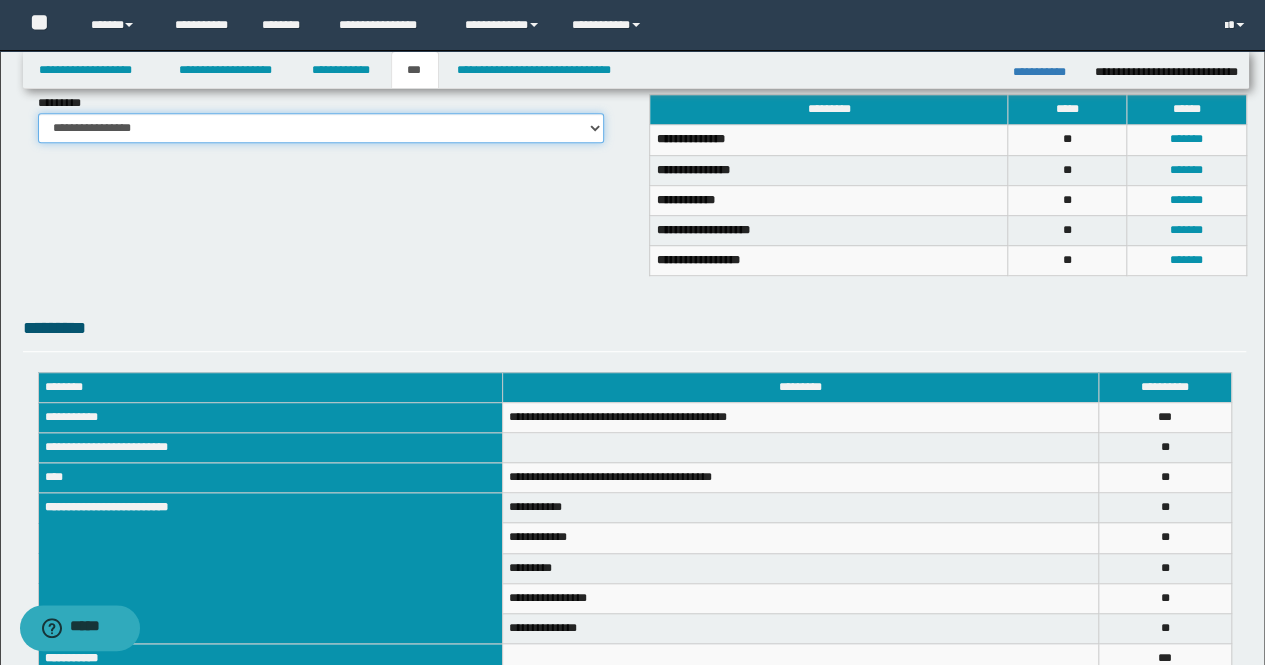 click on "**********" at bounding box center (321, 128) 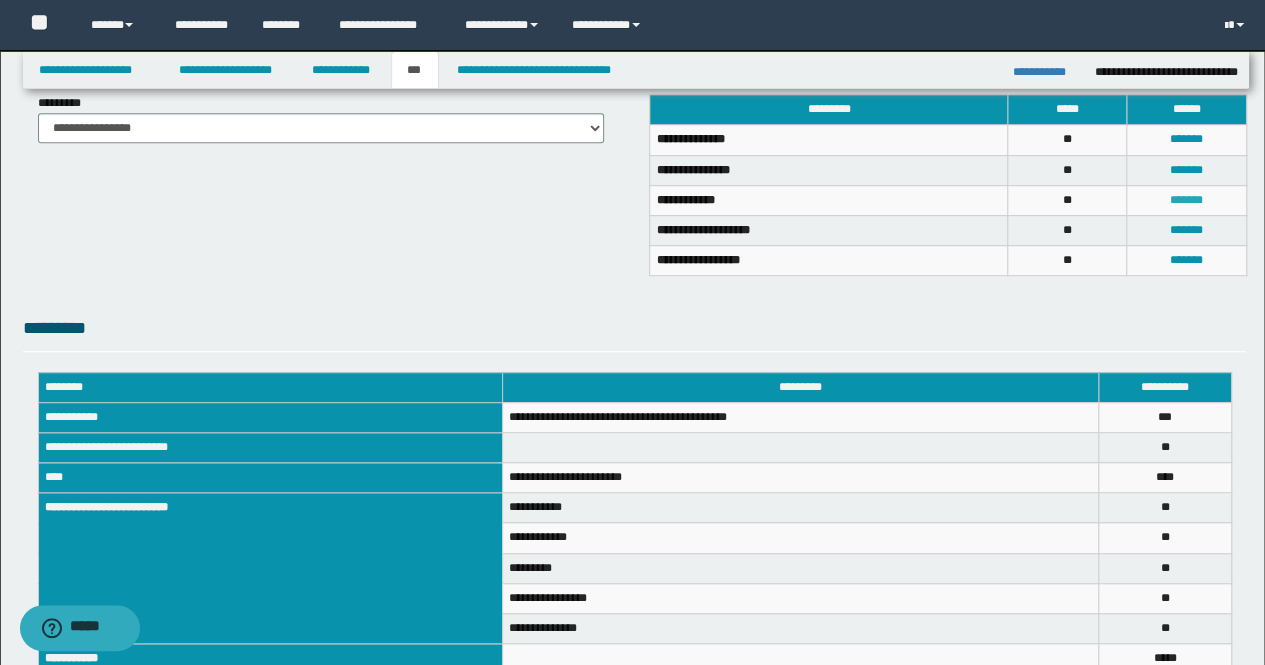 click on "*******" at bounding box center (1186, 200) 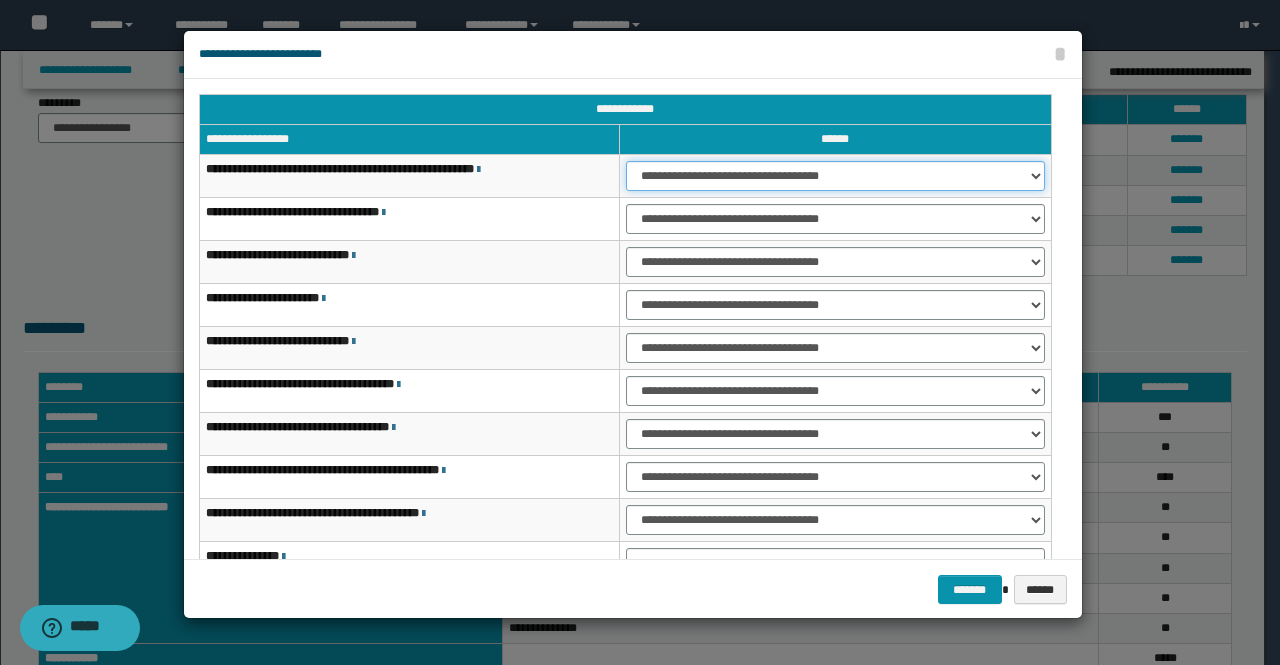 click on "**********" at bounding box center (836, 176) 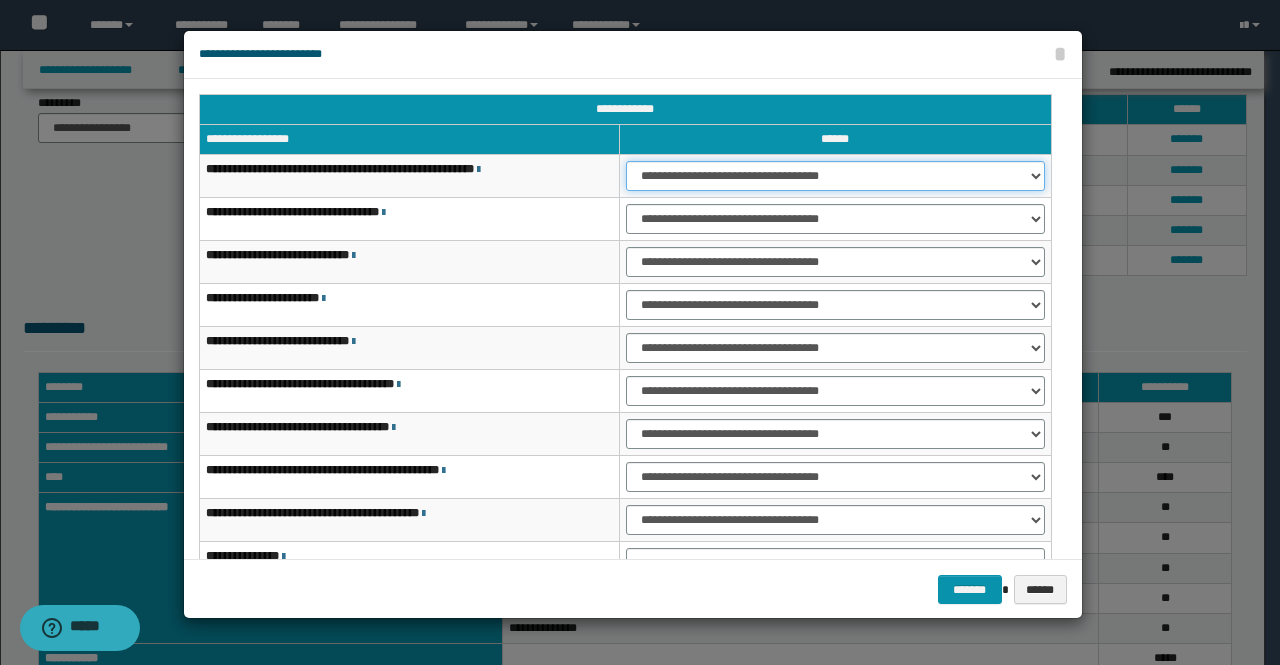 drag, startPoint x: 656, startPoint y: 168, endPoint x: 658, endPoint y: 185, distance: 17.117243 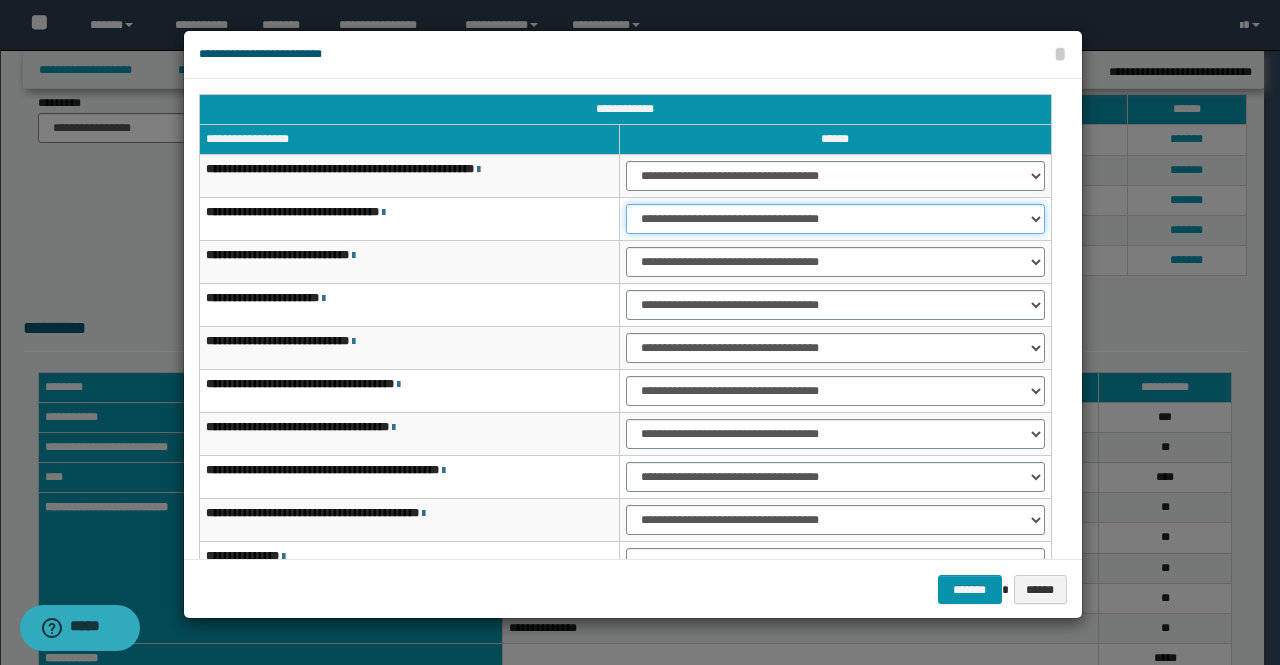 click on "**********" at bounding box center (836, 219) 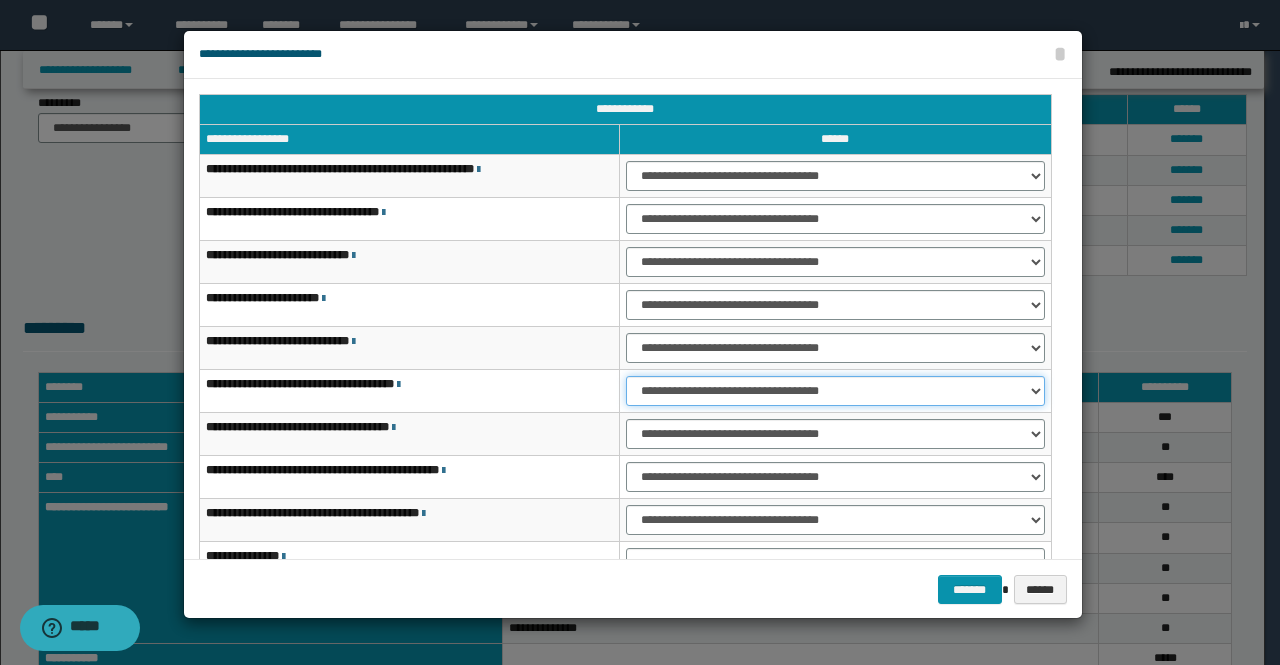 click on "**********" at bounding box center [836, 391] 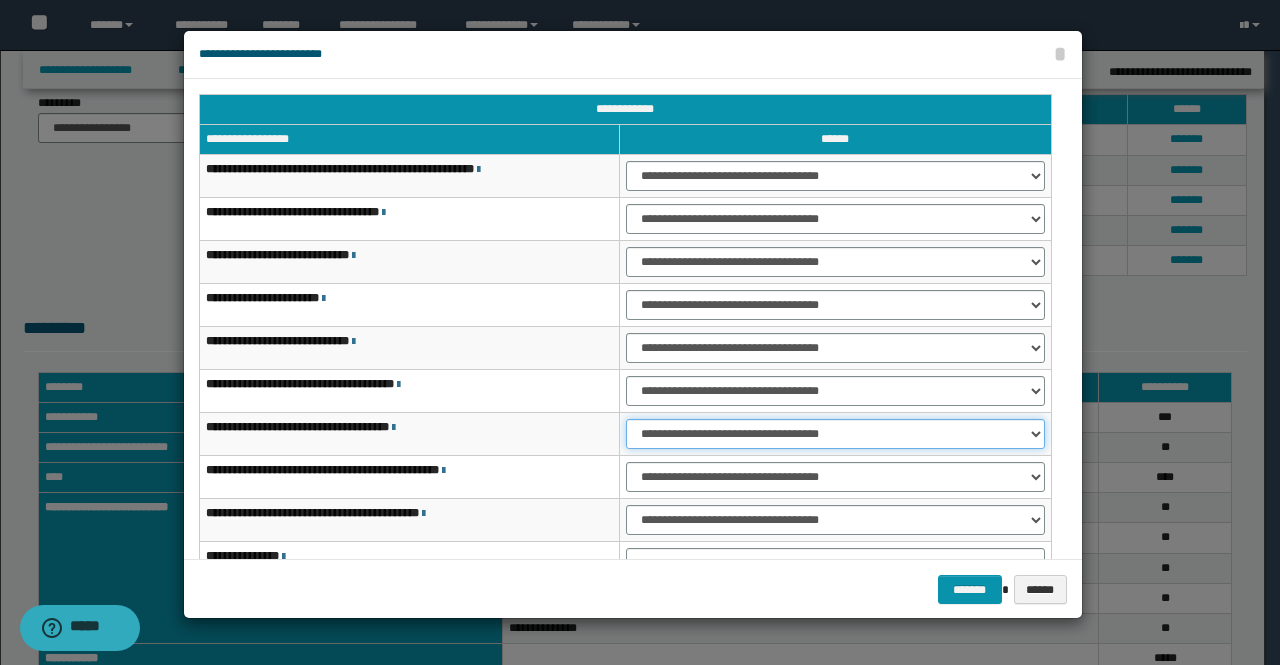 click on "**********" at bounding box center [836, 434] 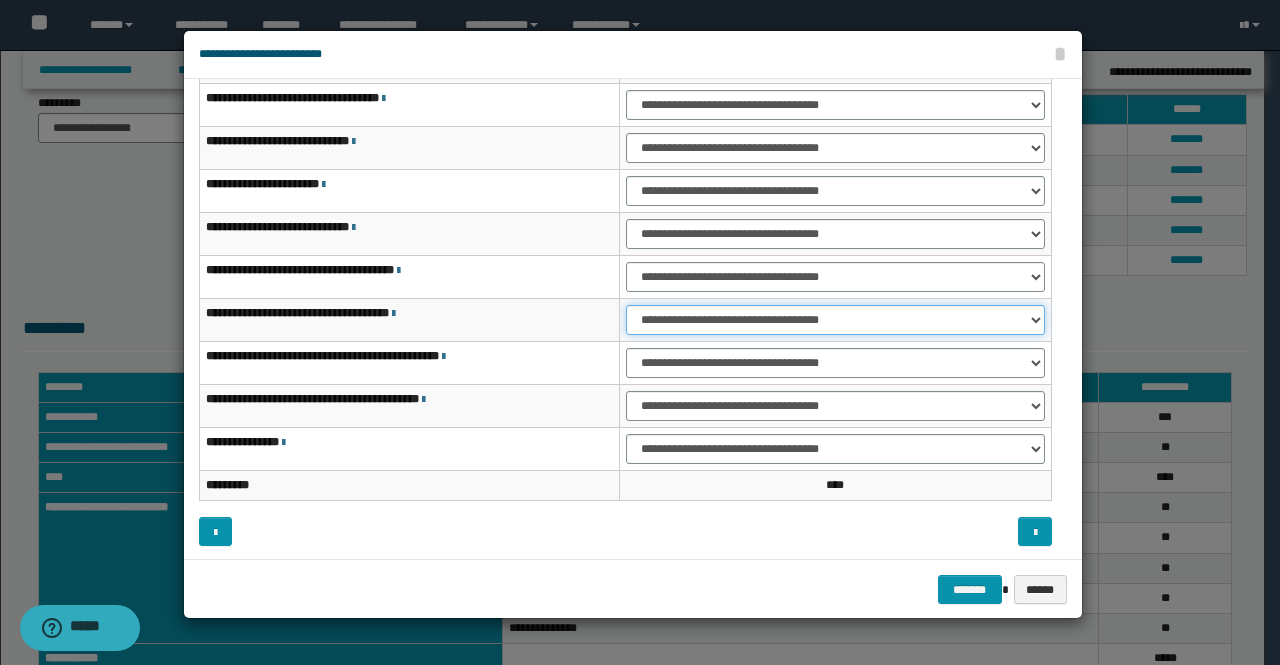 scroll, scrollTop: 116, scrollLeft: 0, axis: vertical 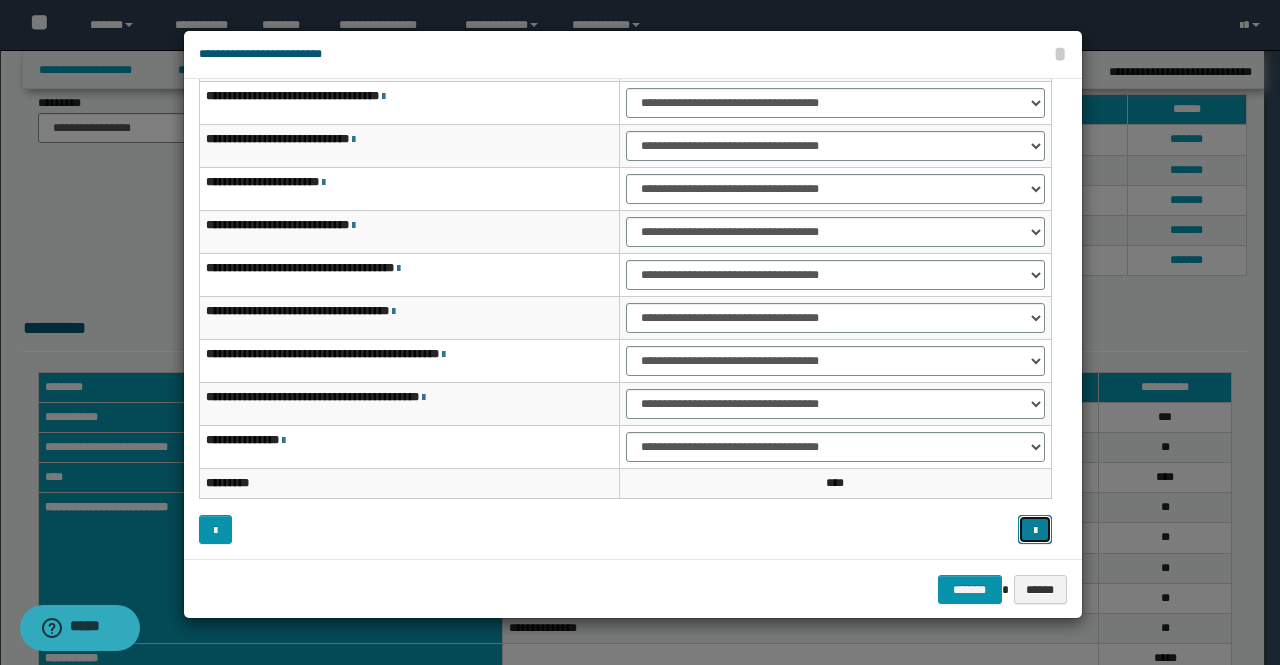 click at bounding box center (1035, 531) 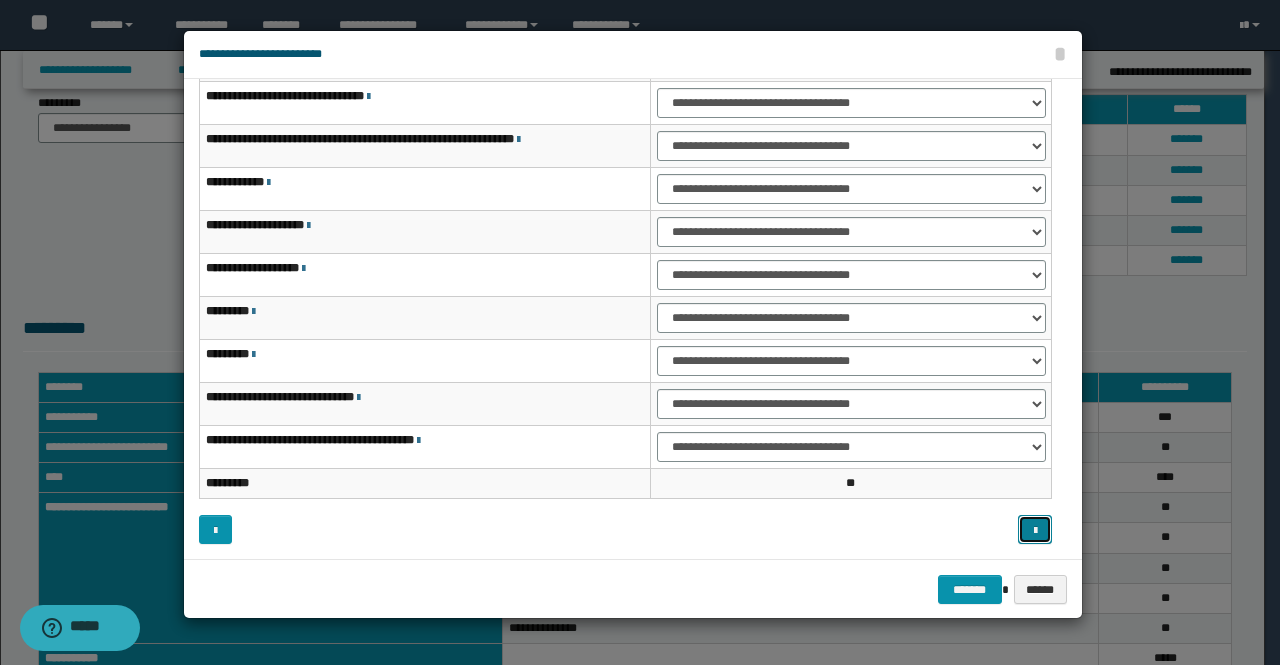 type 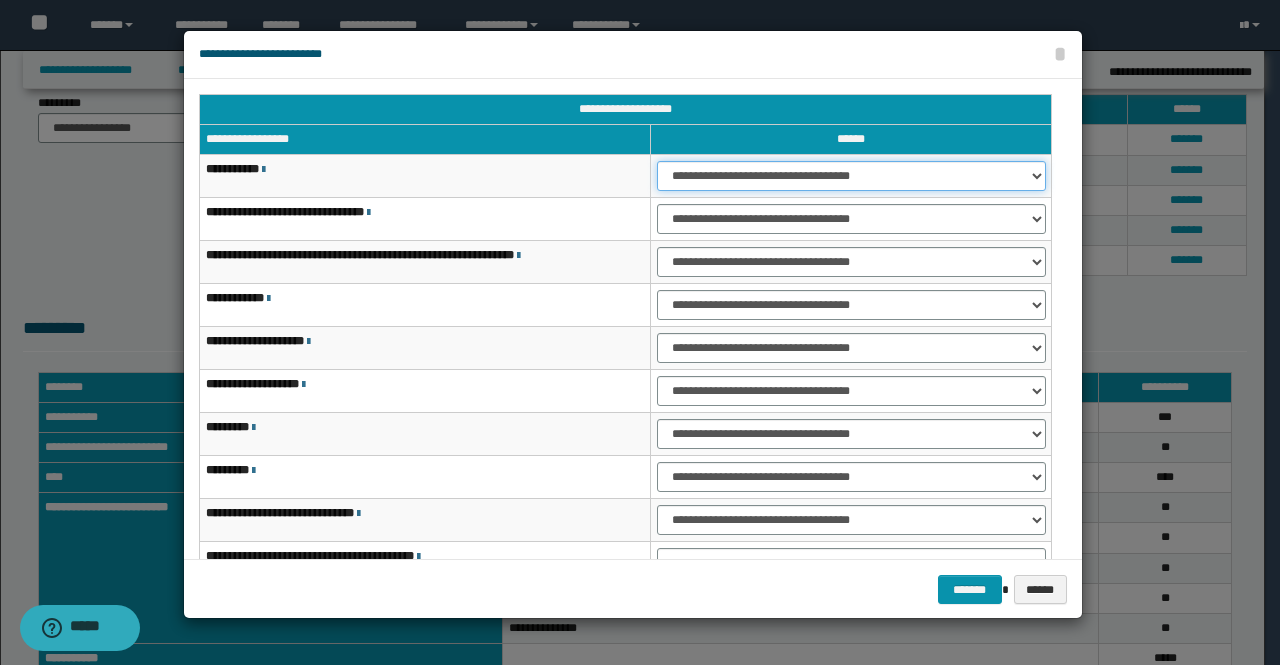 click on "**********" at bounding box center [851, 176] 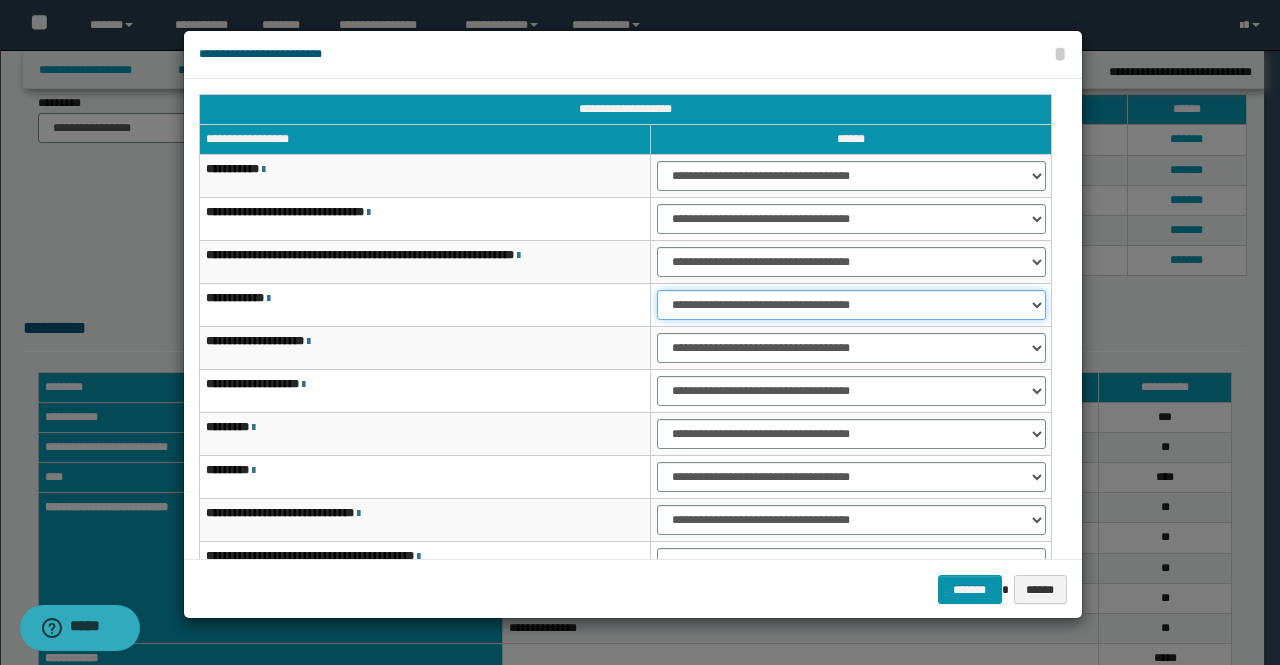 drag, startPoint x: 672, startPoint y: 305, endPoint x: 672, endPoint y: 317, distance: 12 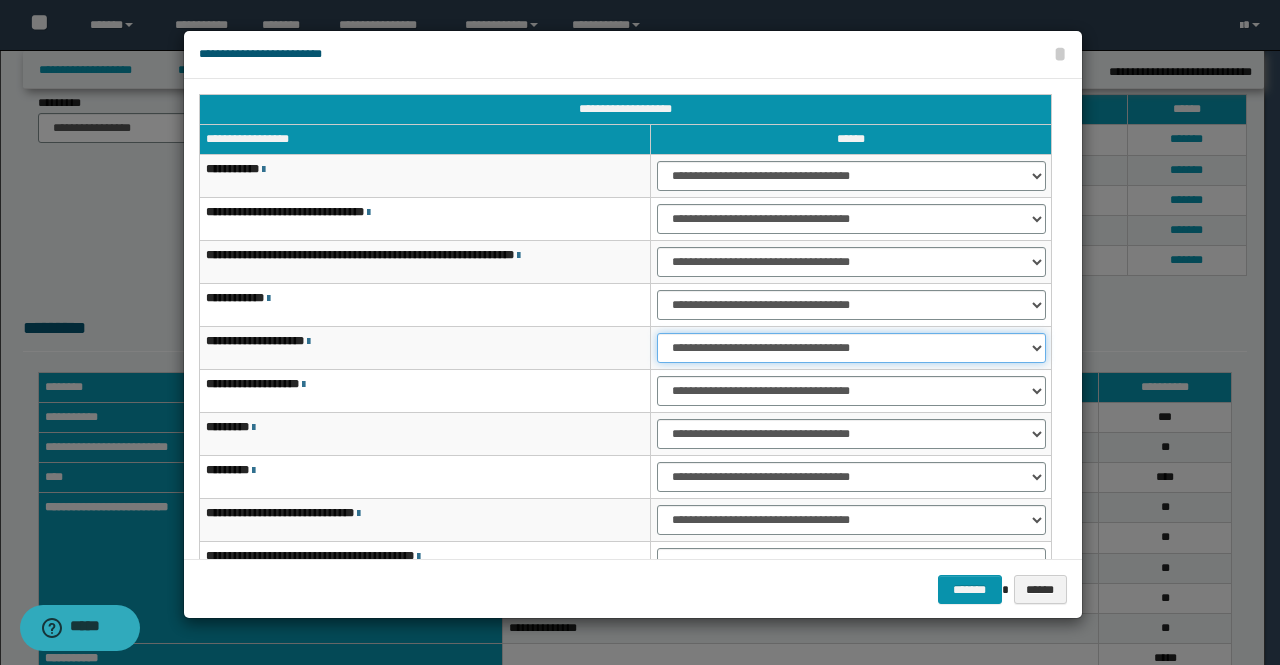 click on "**********" at bounding box center [851, 348] 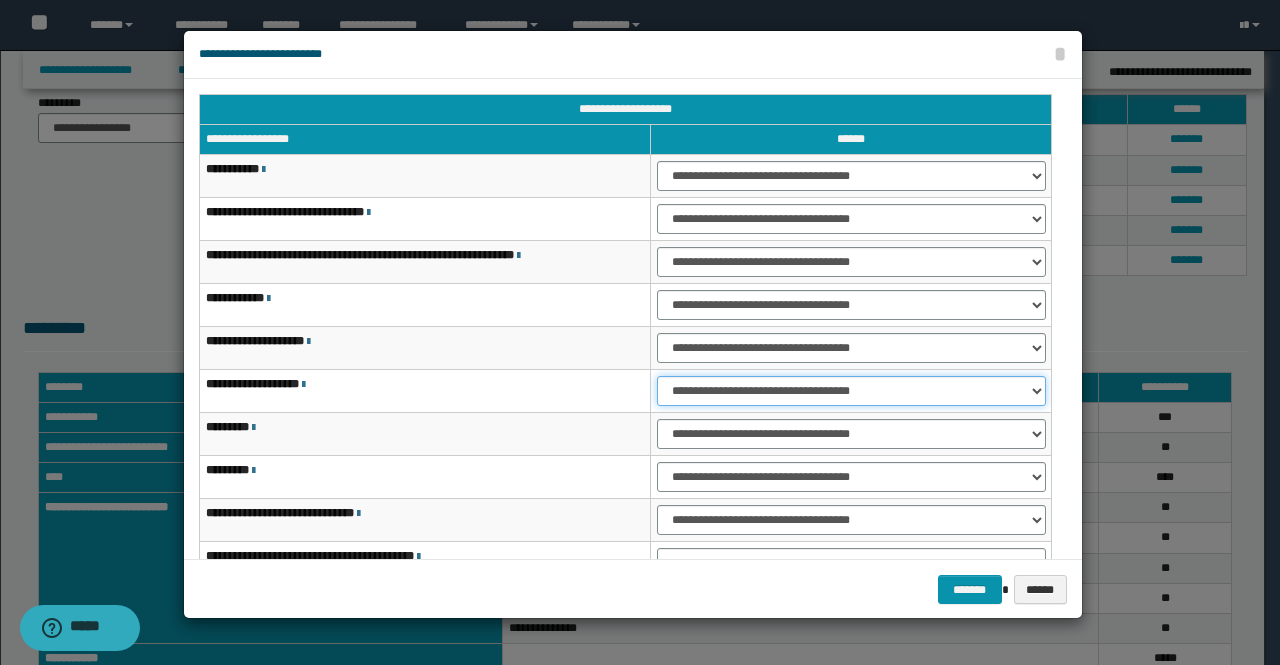 drag, startPoint x: 687, startPoint y: 384, endPoint x: 678, endPoint y: 402, distance: 20.12461 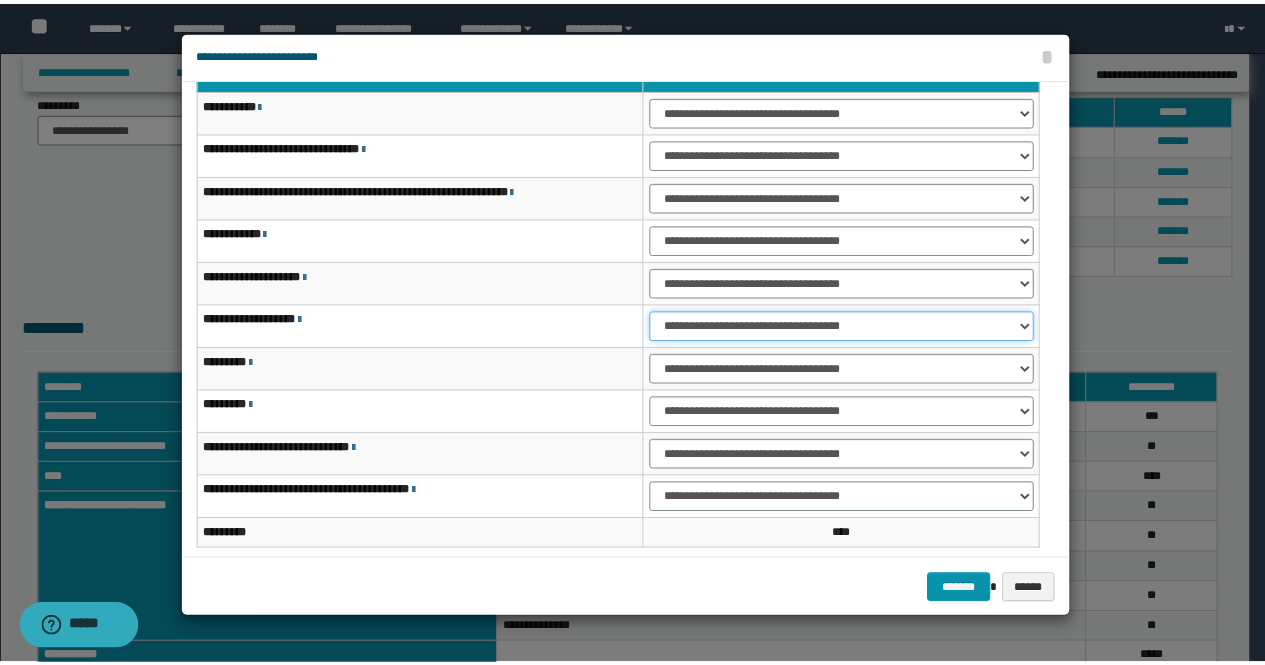 scroll, scrollTop: 116, scrollLeft: 0, axis: vertical 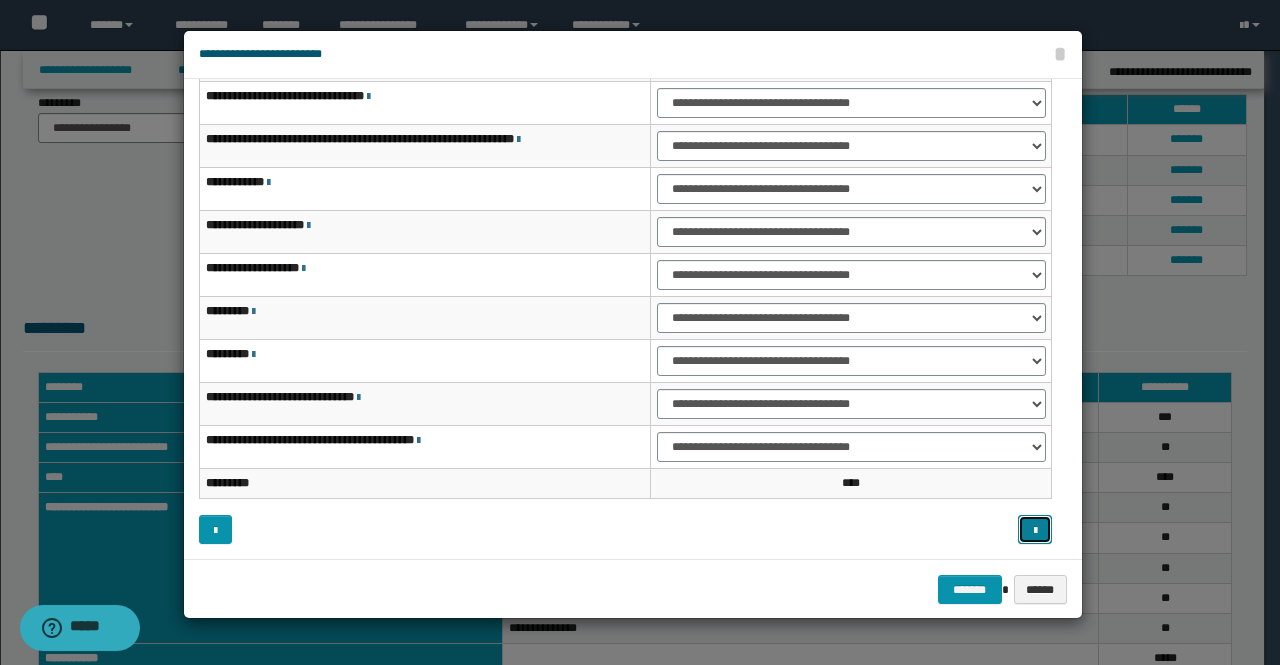 click at bounding box center (1035, 531) 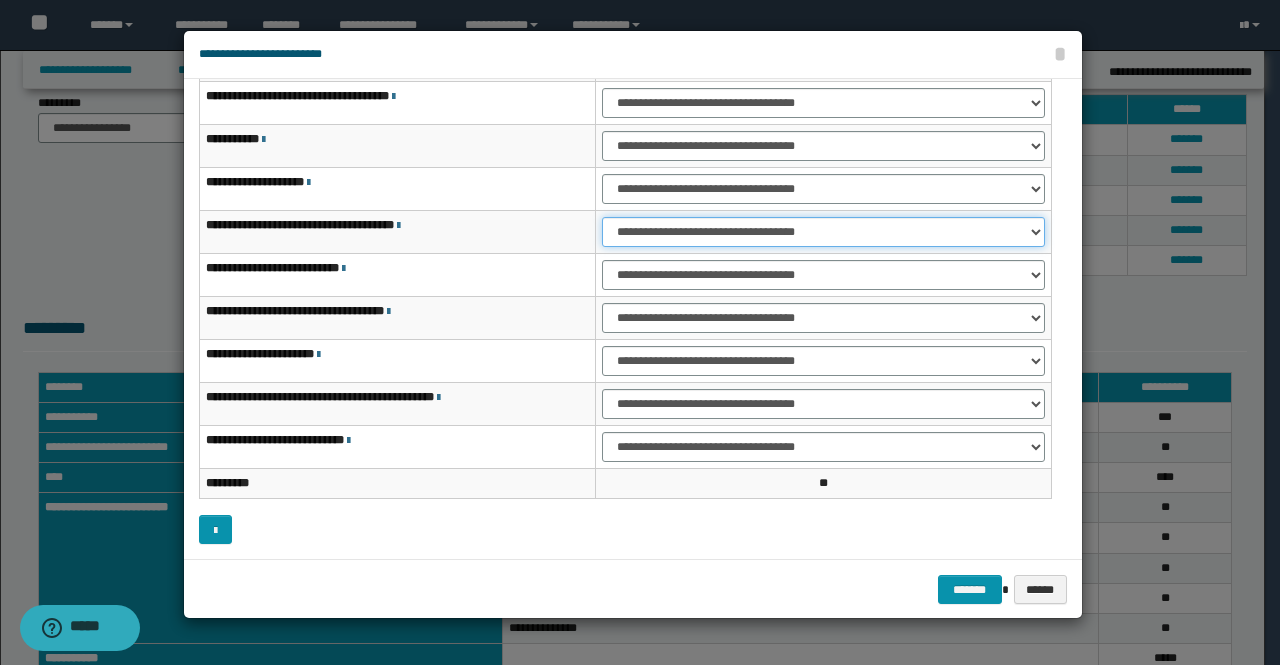 click on "**********" at bounding box center (823, 232) 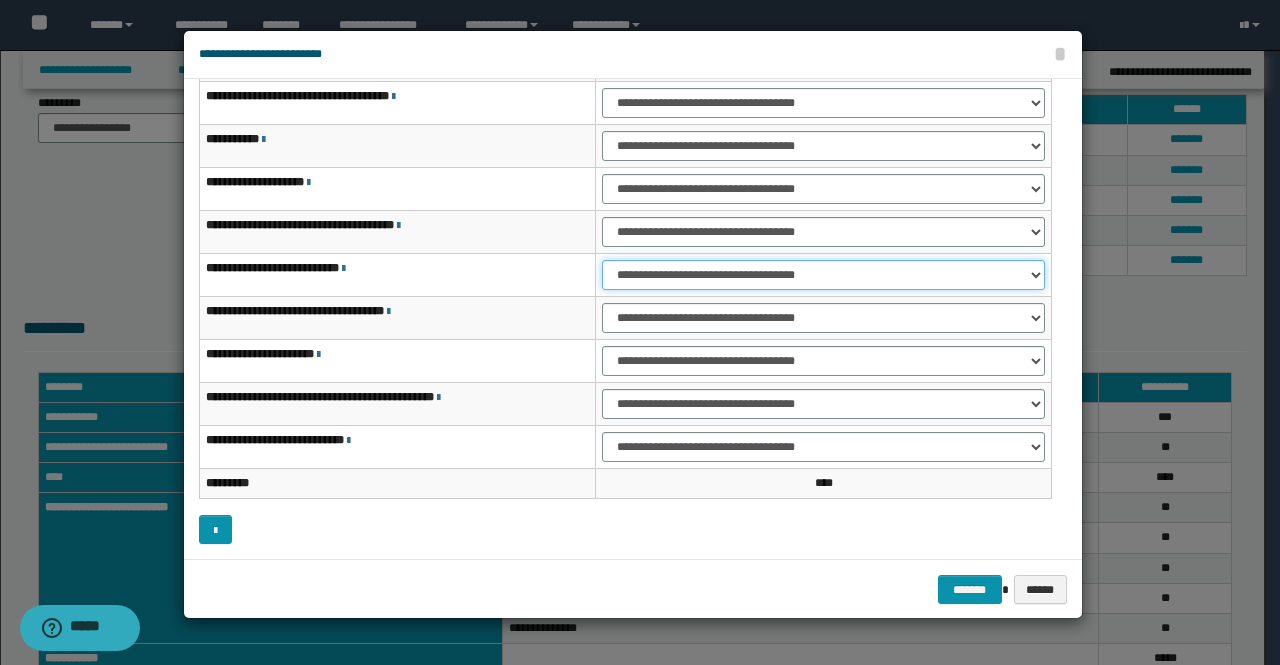 click on "**********" at bounding box center [823, 275] 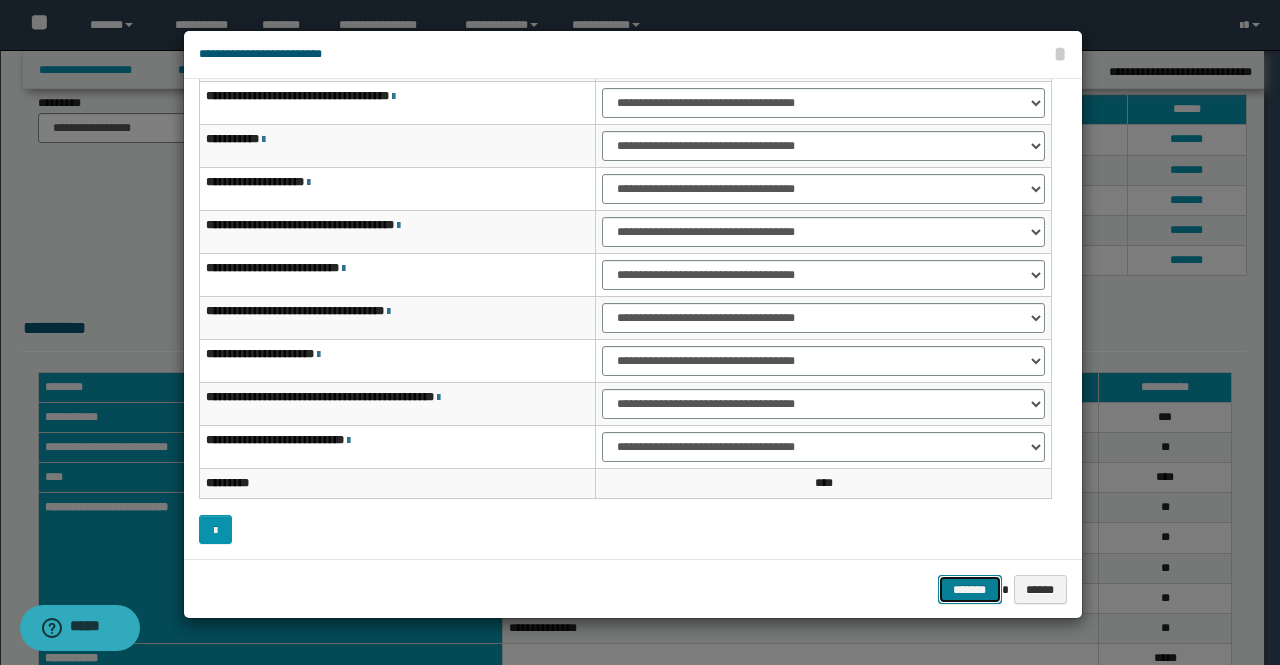 click on "*******" at bounding box center [970, 589] 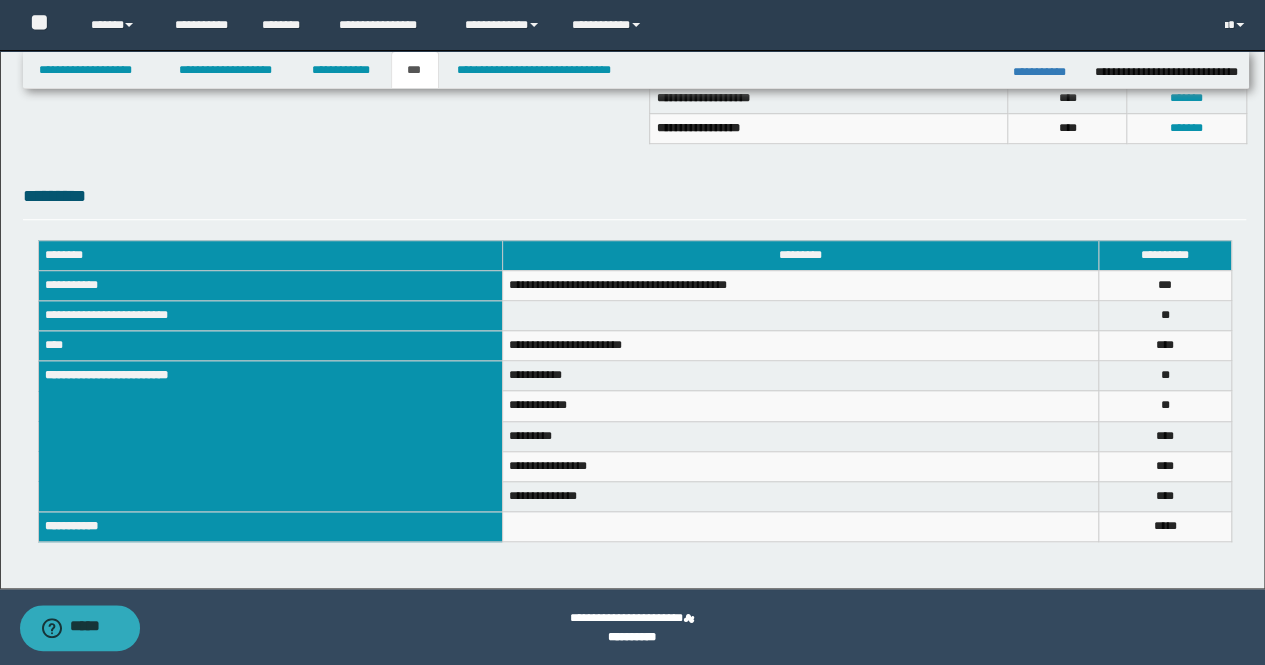 scroll, scrollTop: 633, scrollLeft: 0, axis: vertical 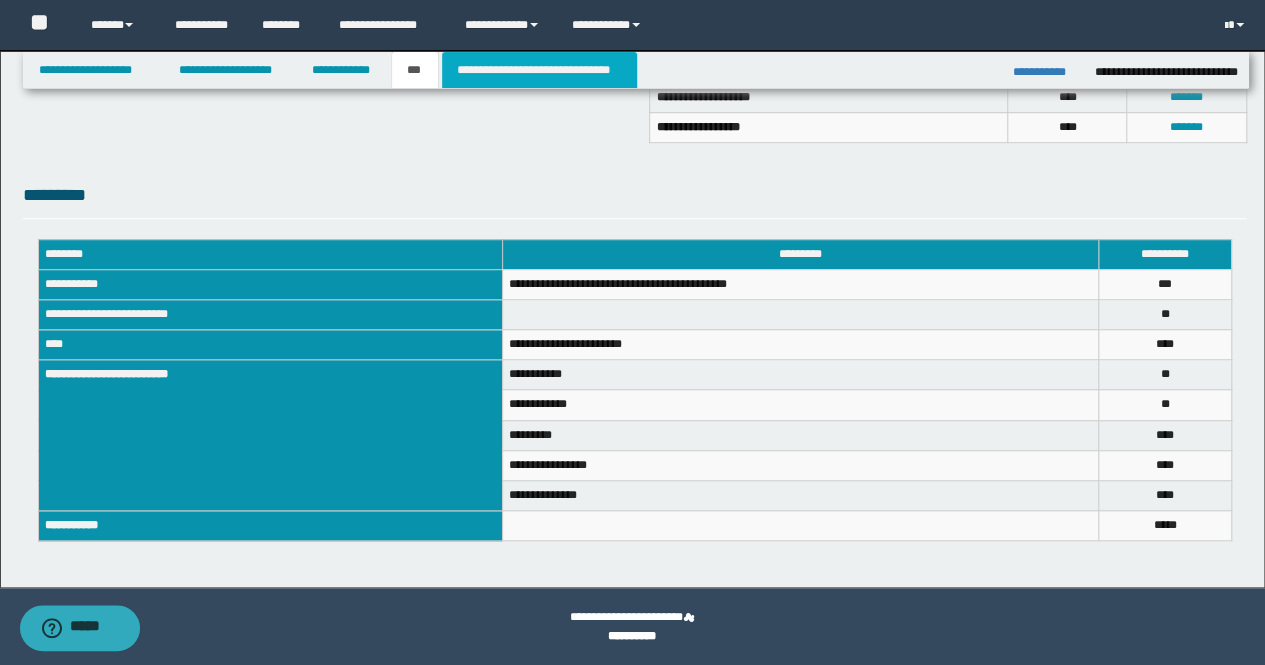 click on "**********" at bounding box center (539, 70) 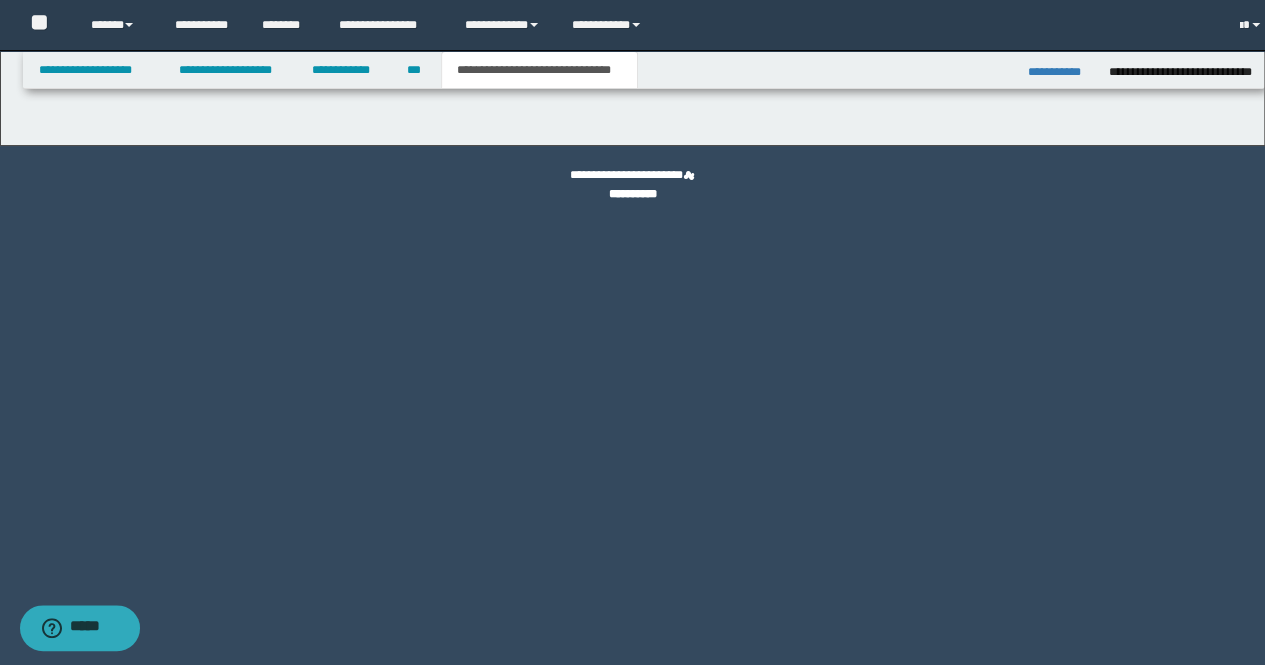 scroll, scrollTop: 0, scrollLeft: 0, axis: both 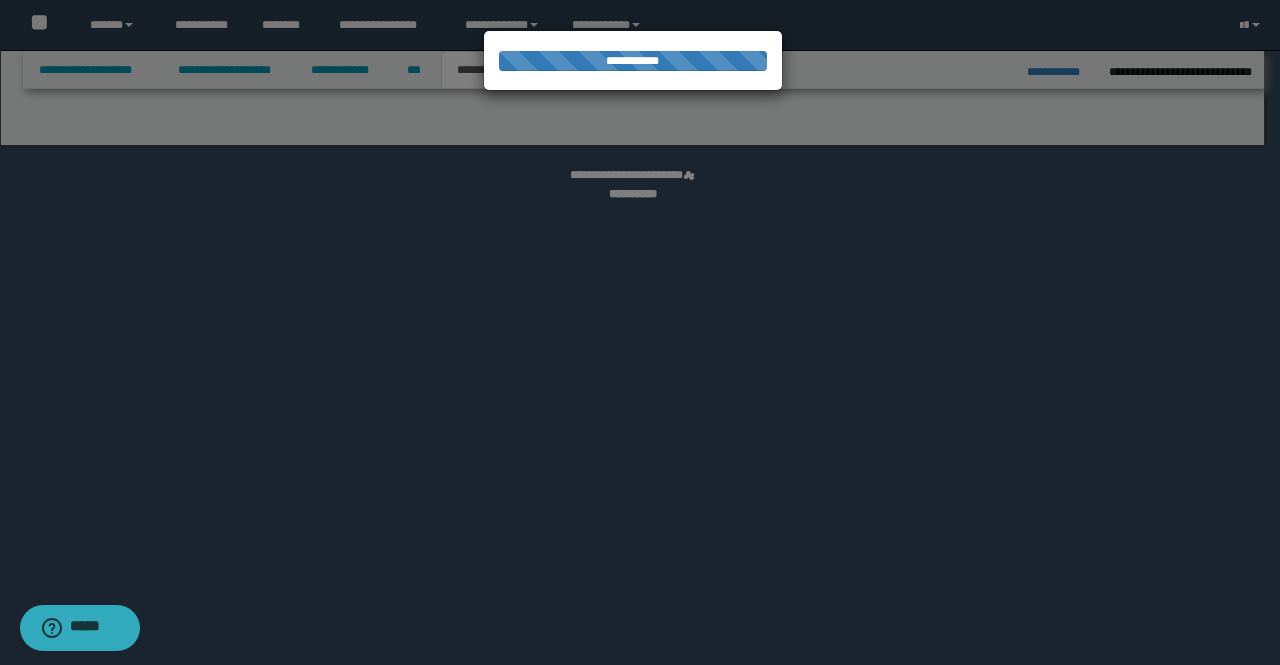 select on "*" 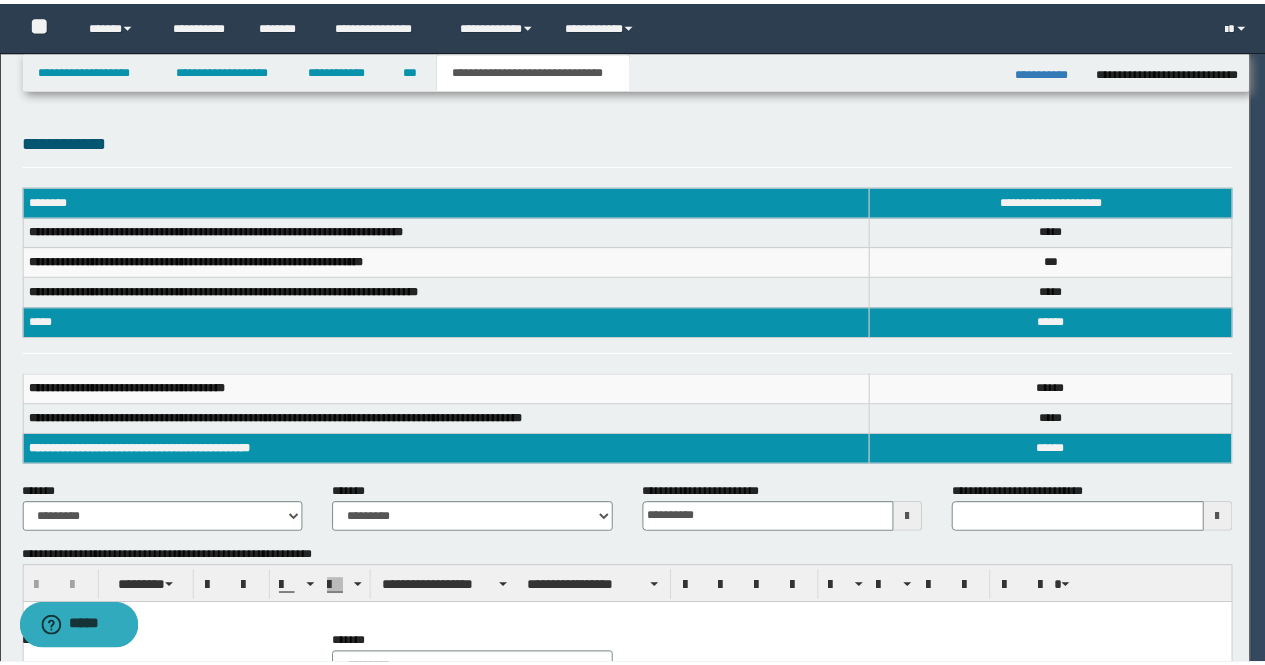 scroll, scrollTop: 0, scrollLeft: 0, axis: both 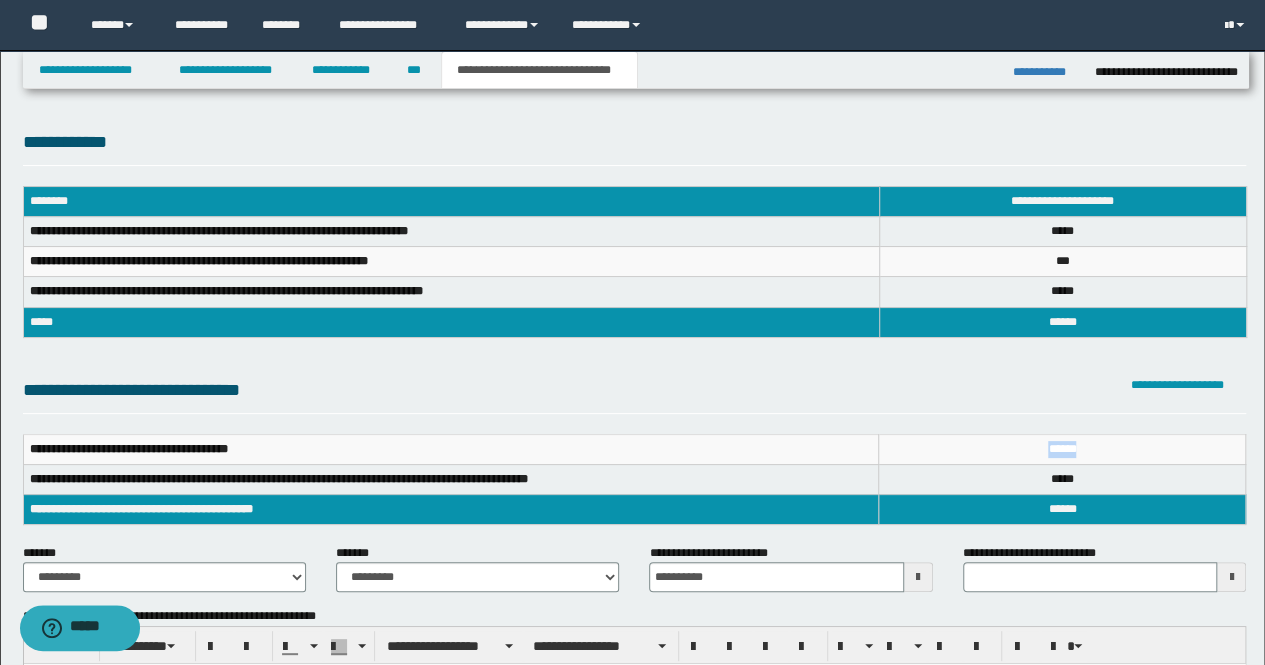 drag, startPoint x: 1104, startPoint y: 447, endPoint x: 1001, endPoint y: 416, distance: 107.563934 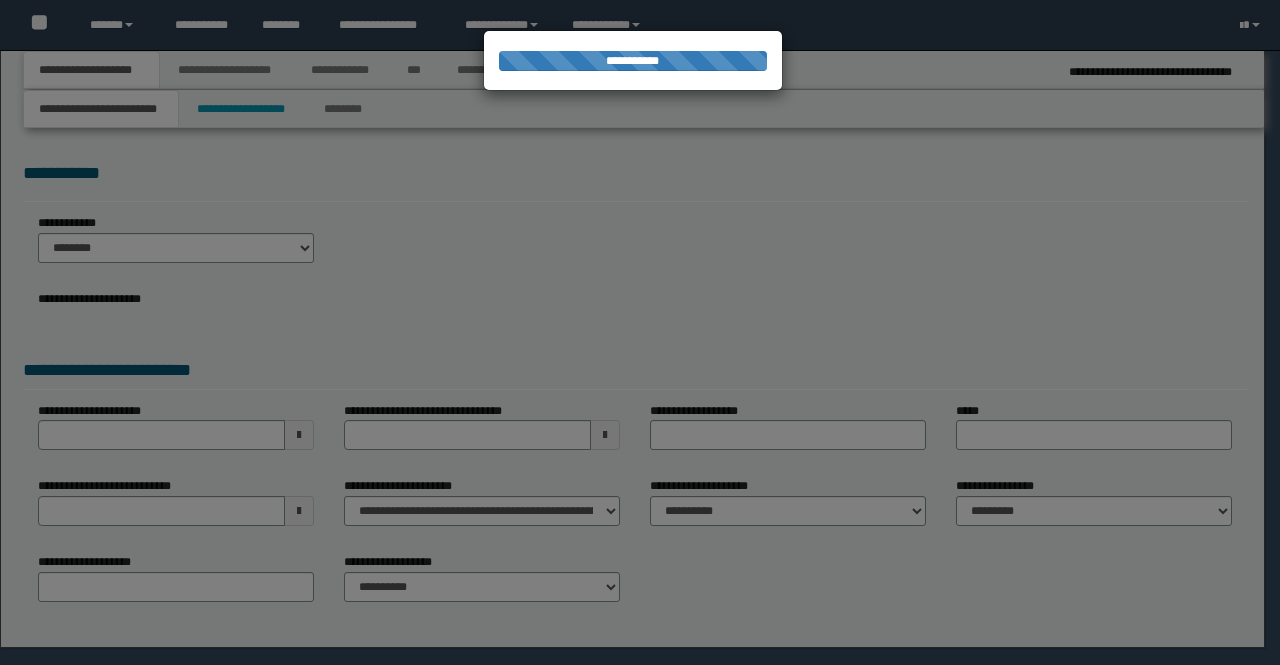 scroll, scrollTop: 0, scrollLeft: 0, axis: both 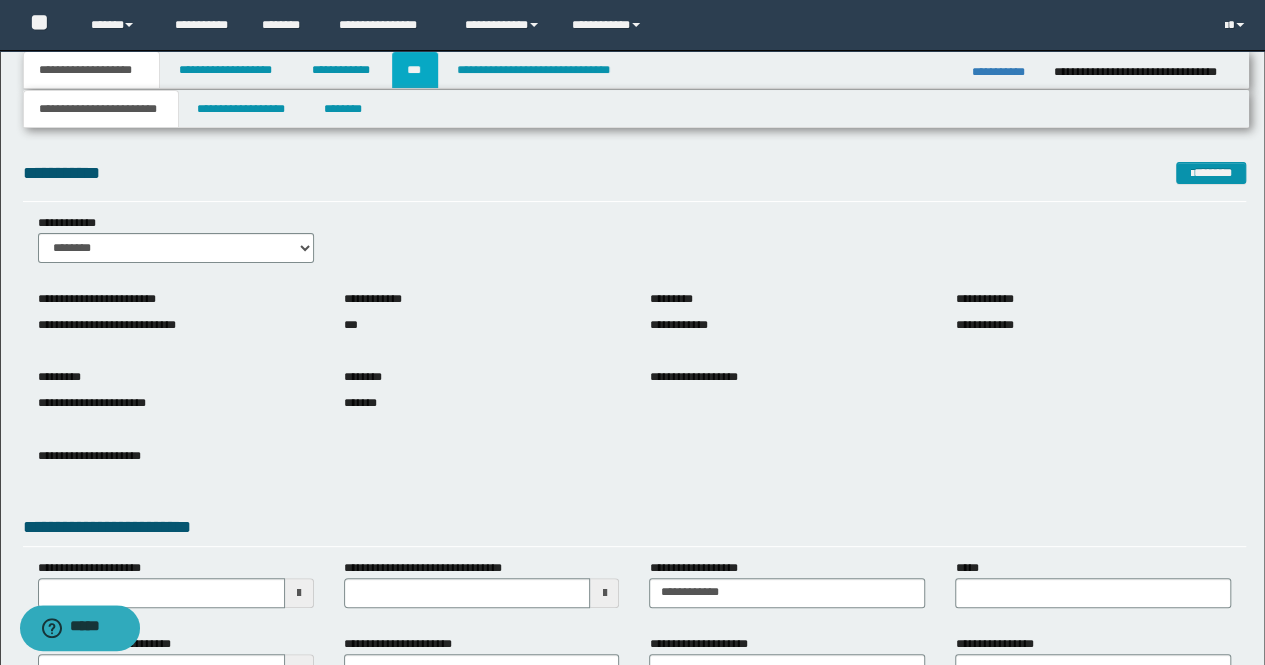 click on "***" at bounding box center [415, 70] 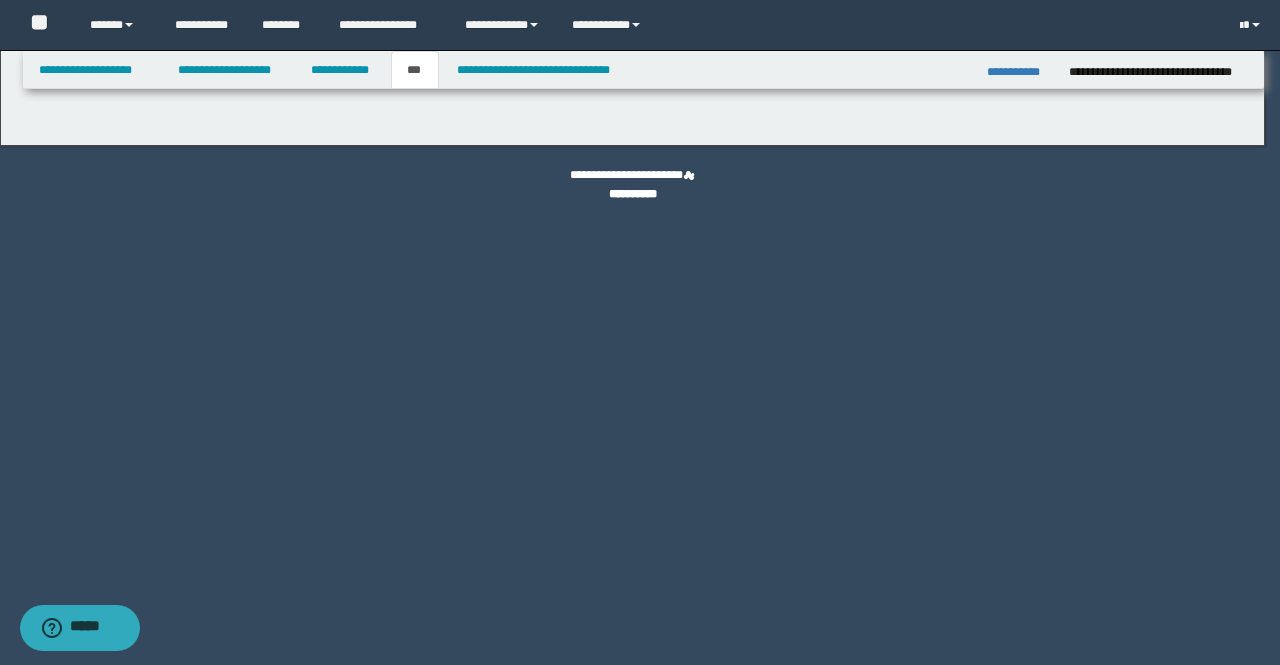 select on "***" 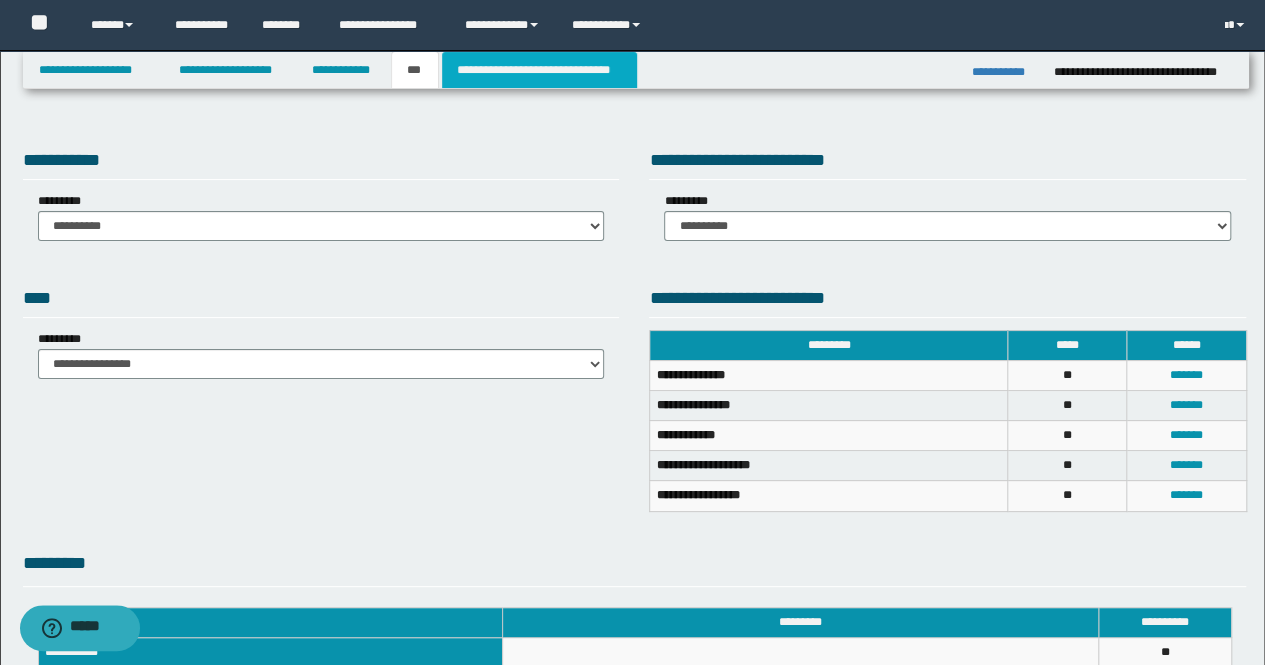 click on "**********" at bounding box center (539, 70) 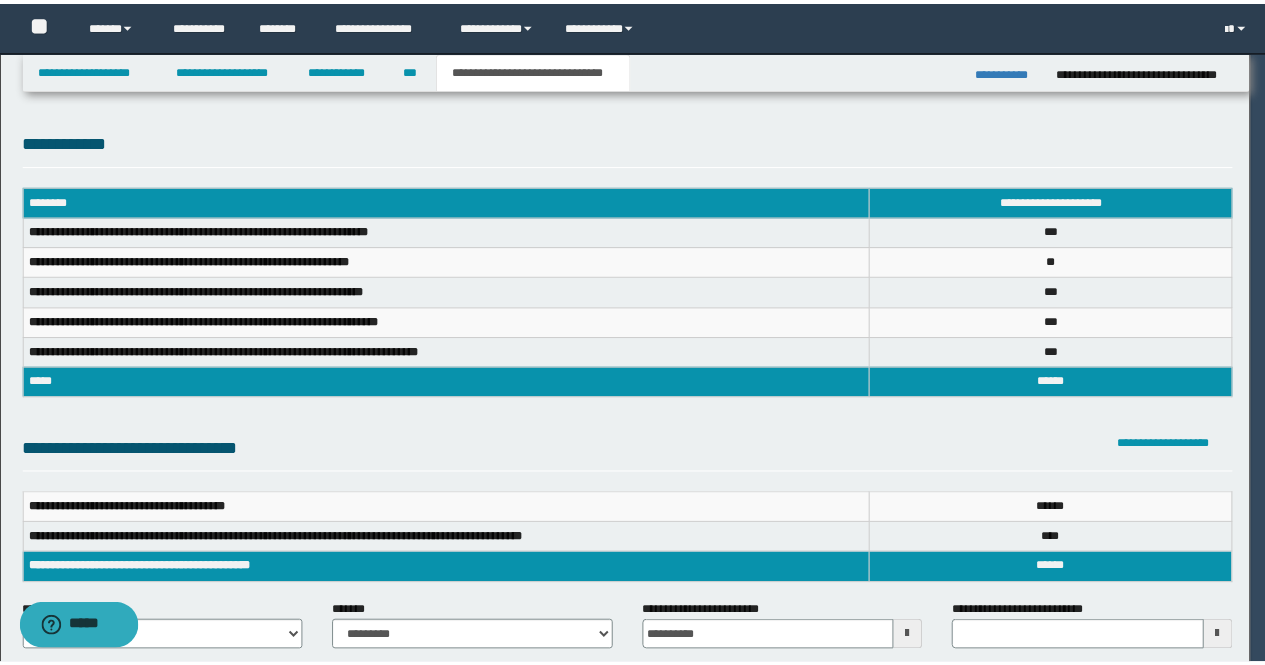 scroll, scrollTop: 0, scrollLeft: 0, axis: both 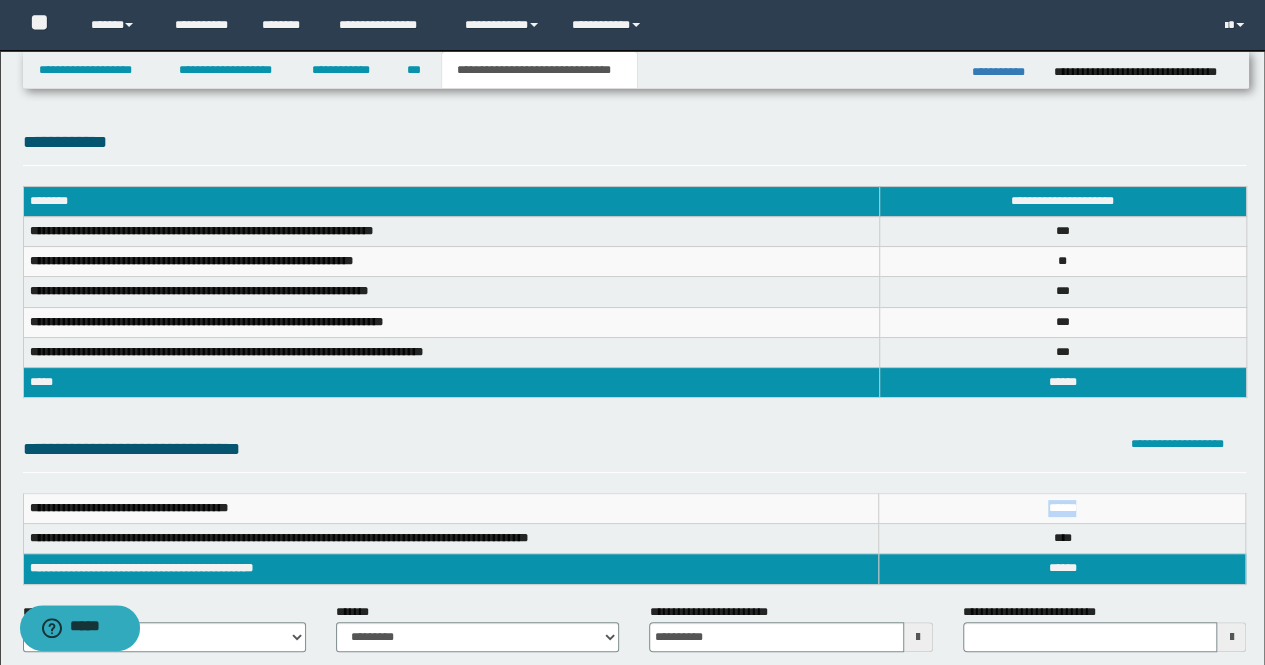 drag, startPoint x: 1030, startPoint y: 501, endPoint x: 1009, endPoint y: 497, distance: 21.377558 